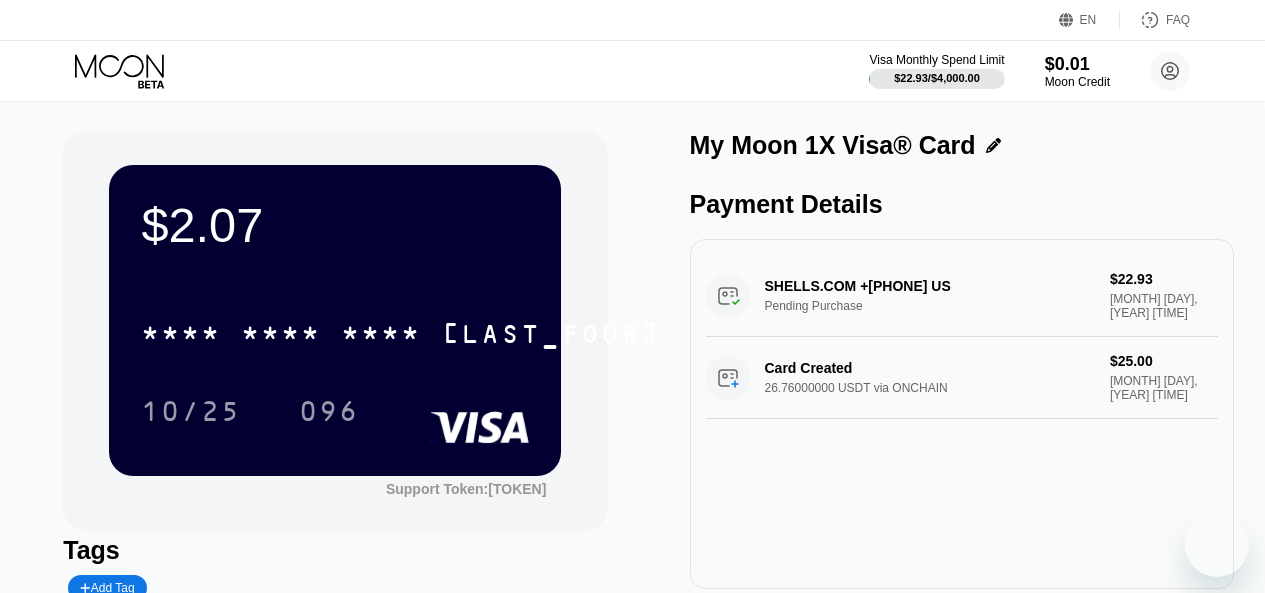 scroll, scrollTop: 27, scrollLeft: 0, axis: vertical 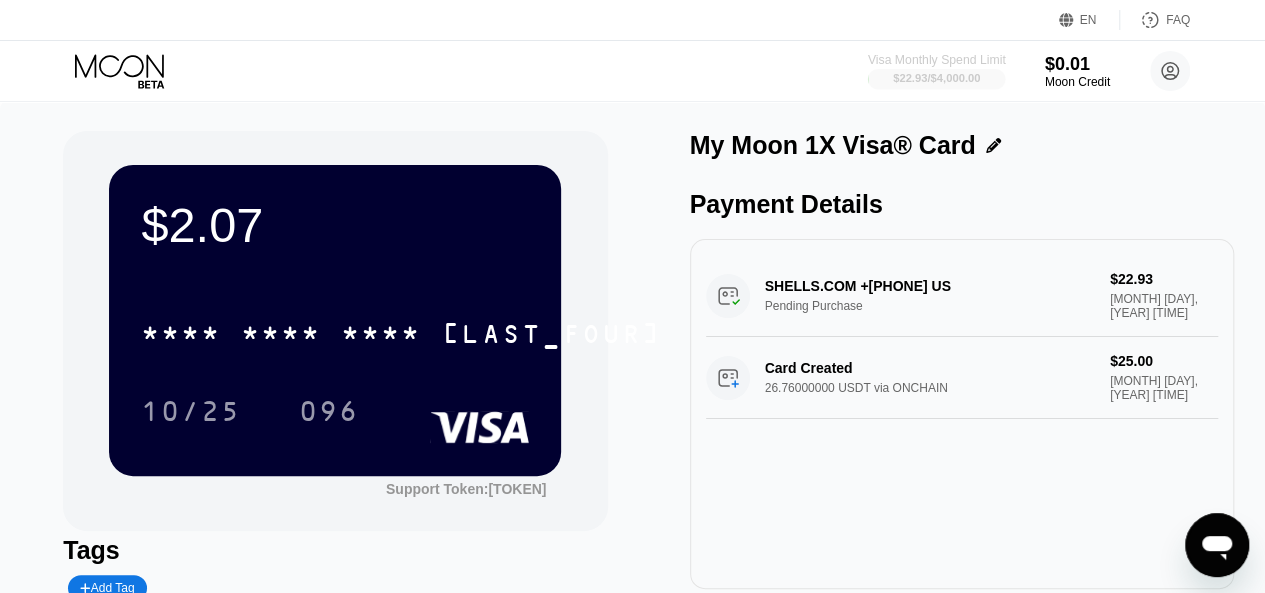 click on "$22.93 / $4,000.00" at bounding box center [936, 78] 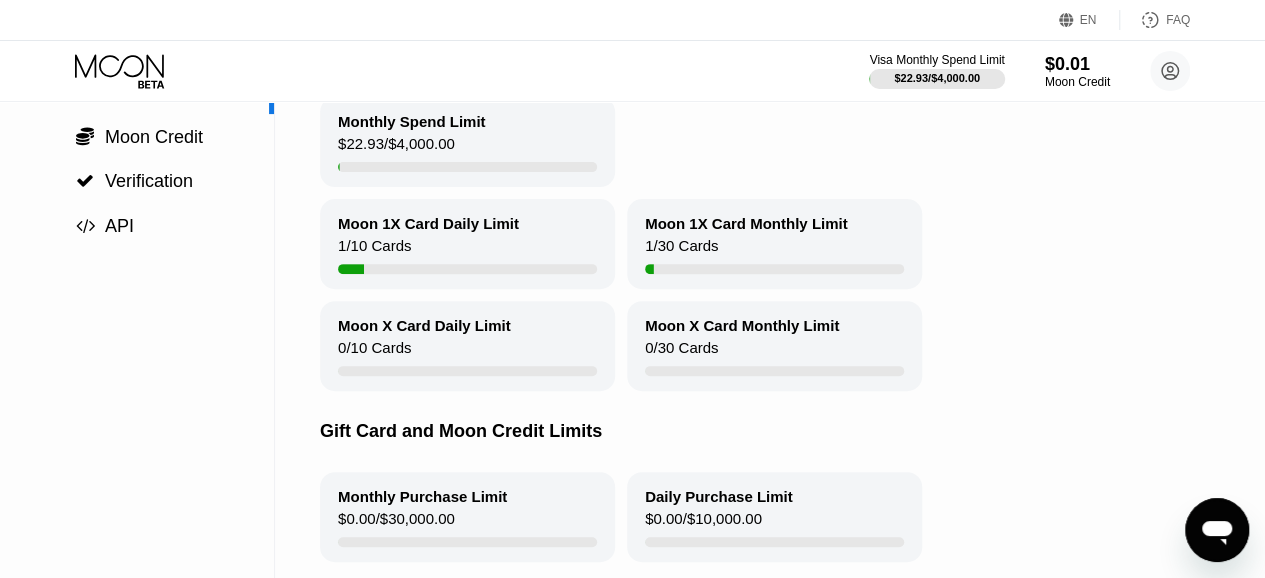 scroll, scrollTop: 0, scrollLeft: 0, axis: both 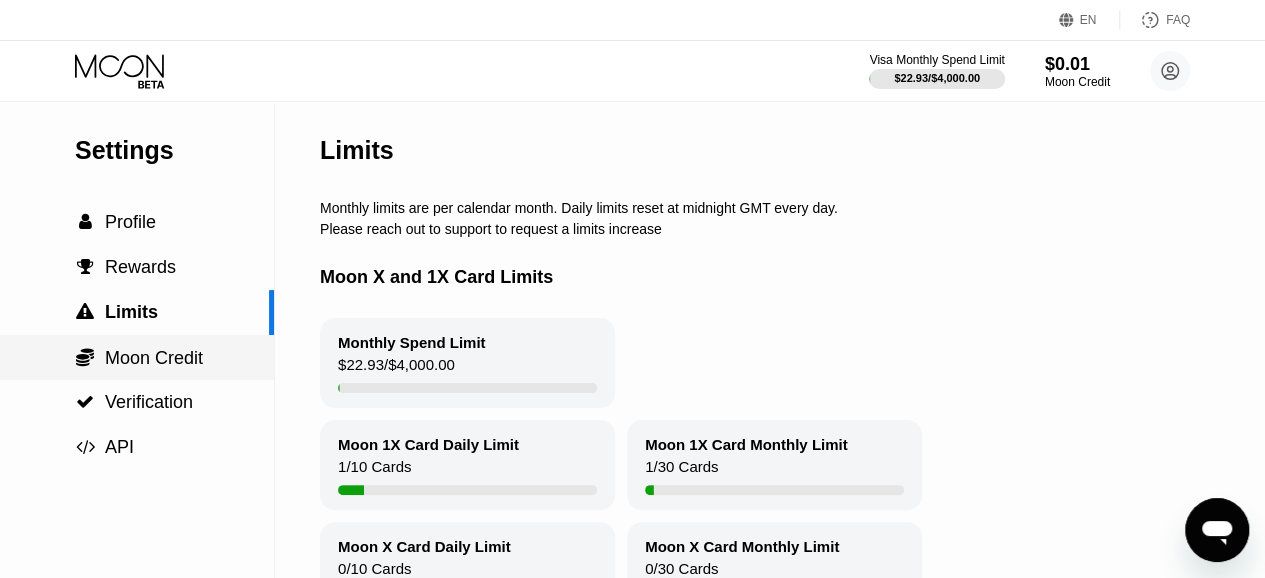 click on "Moon Credit" at bounding box center (154, 358) 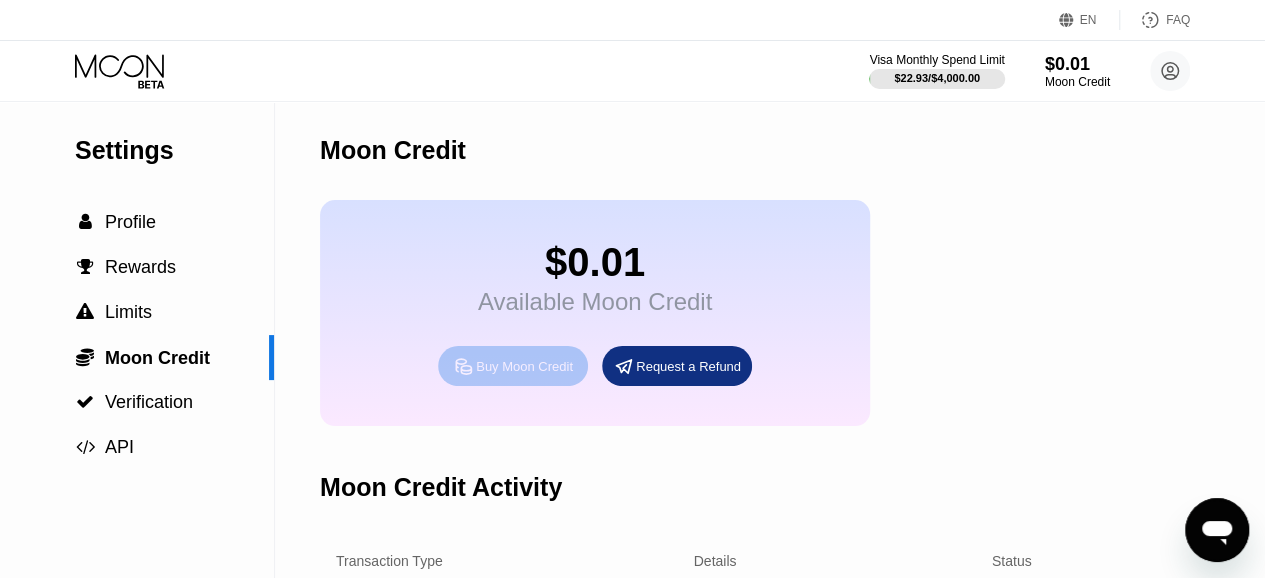 click on "Buy Moon Credit" at bounding box center (513, 366) 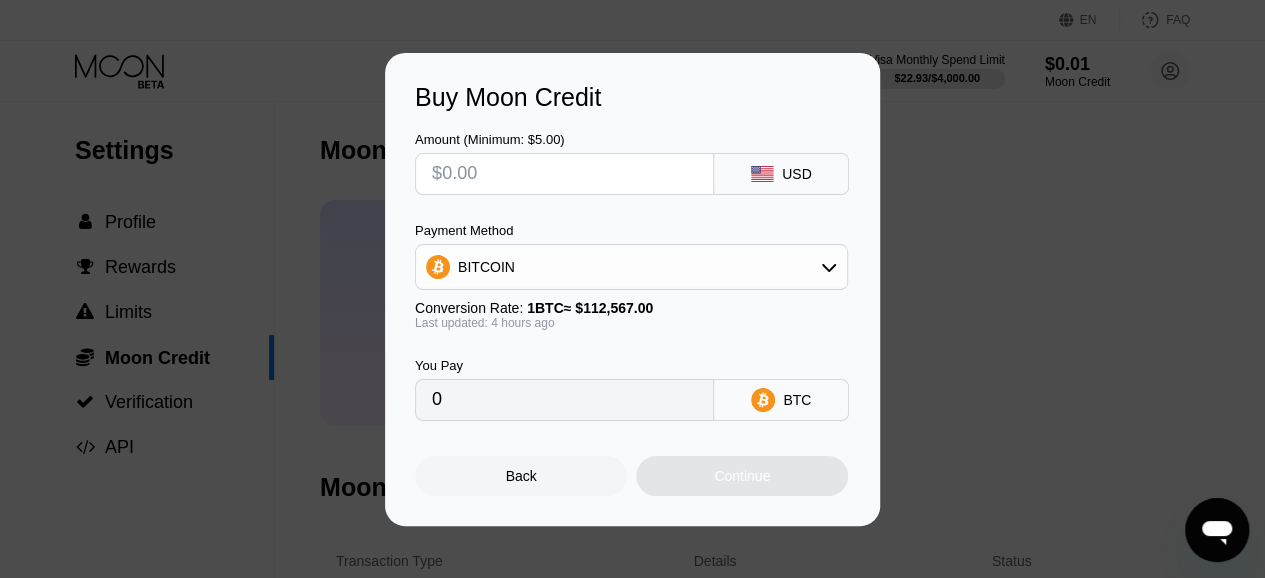click on "Amount (Minimum: $5.00) USD Payment Method BITCOIN Conversion Rate:   1  BTC  ≈   $[AMOUNT] Last updated:   [TIME_REFERENCE] You Pay 0 BTC" at bounding box center [632, 266] 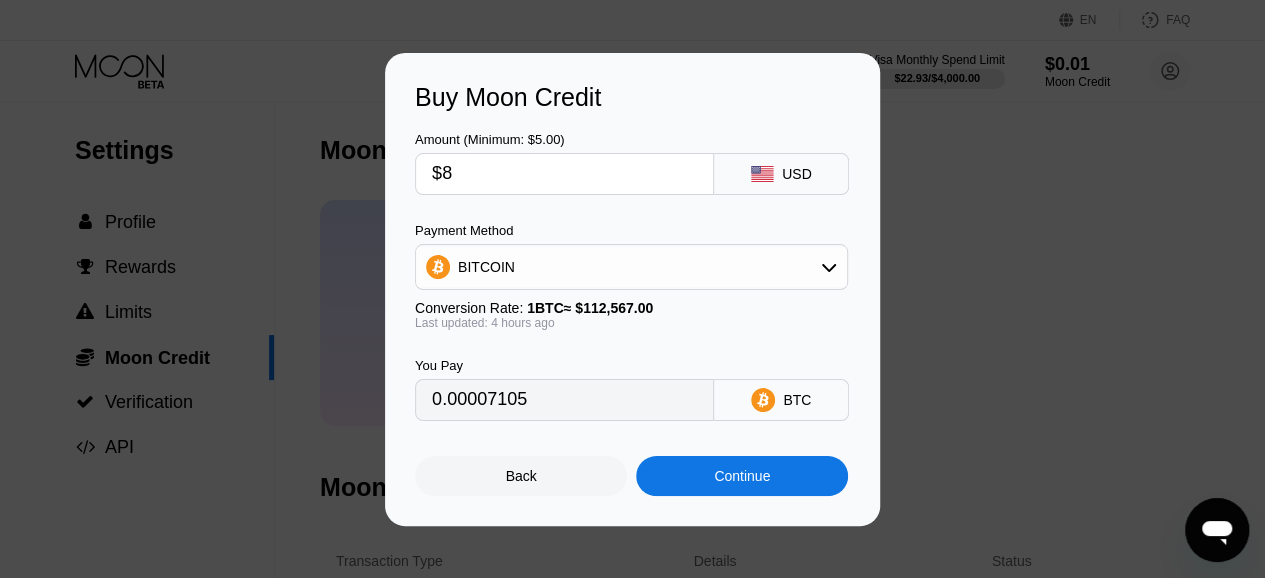 type on "0.00007105" 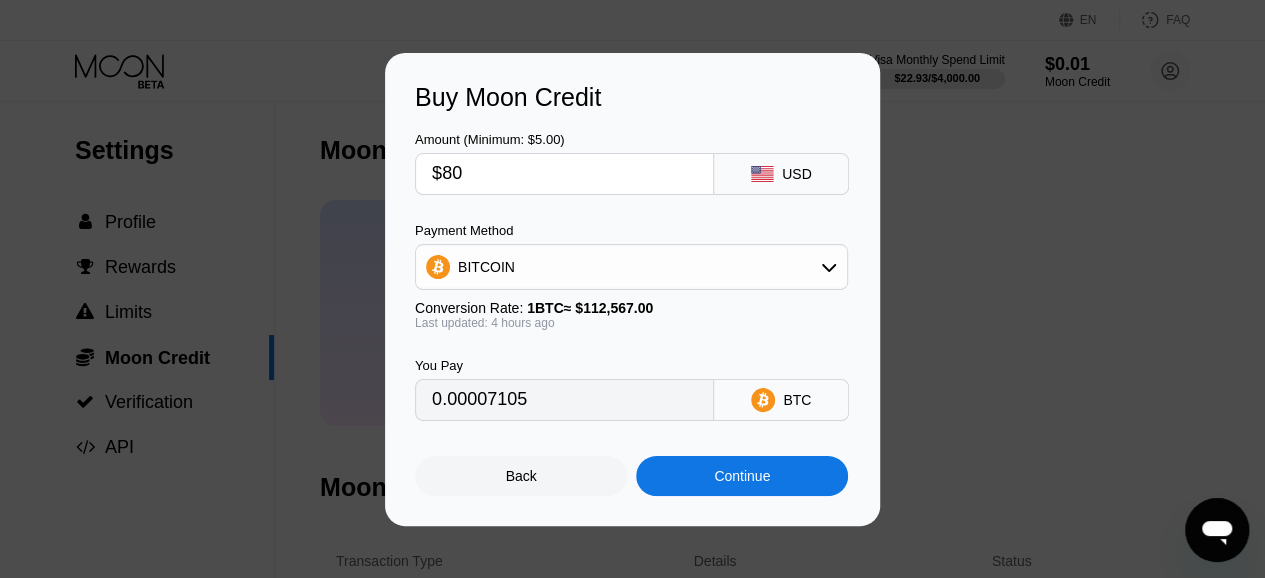type on "0.00071043" 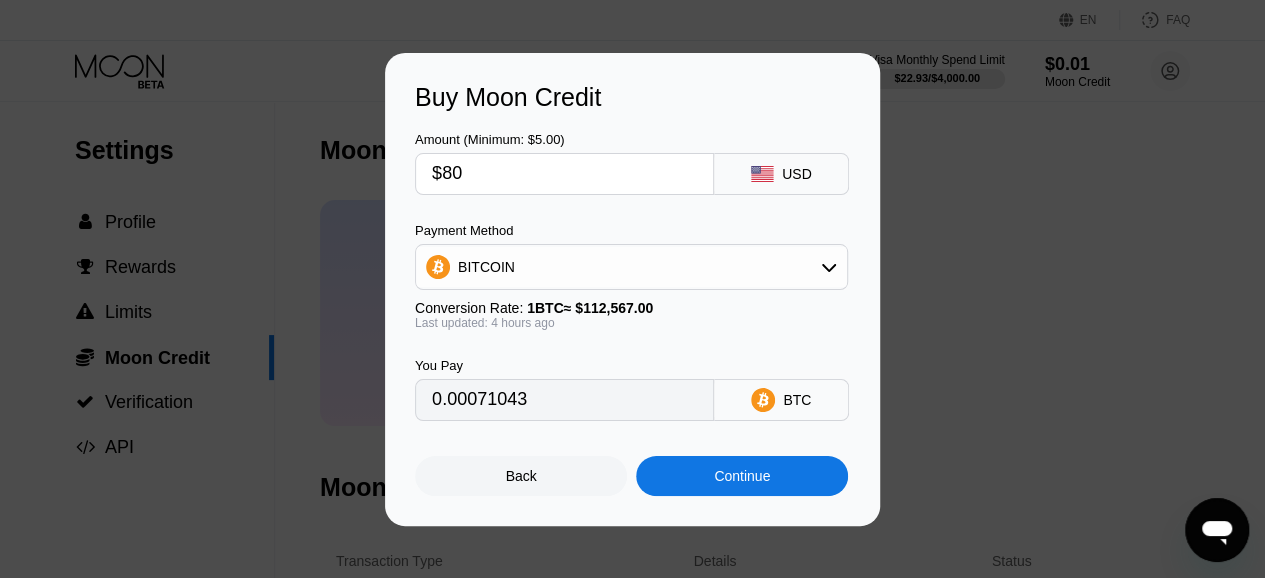 type on "$80" 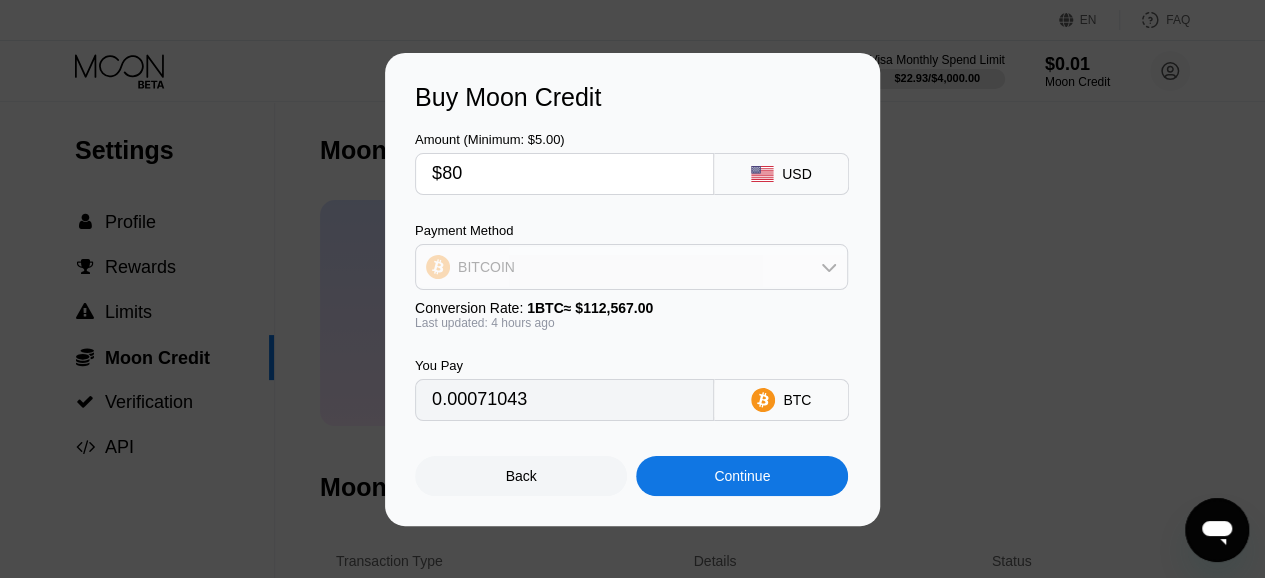 click on "BITCOIN" at bounding box center [631, 267] 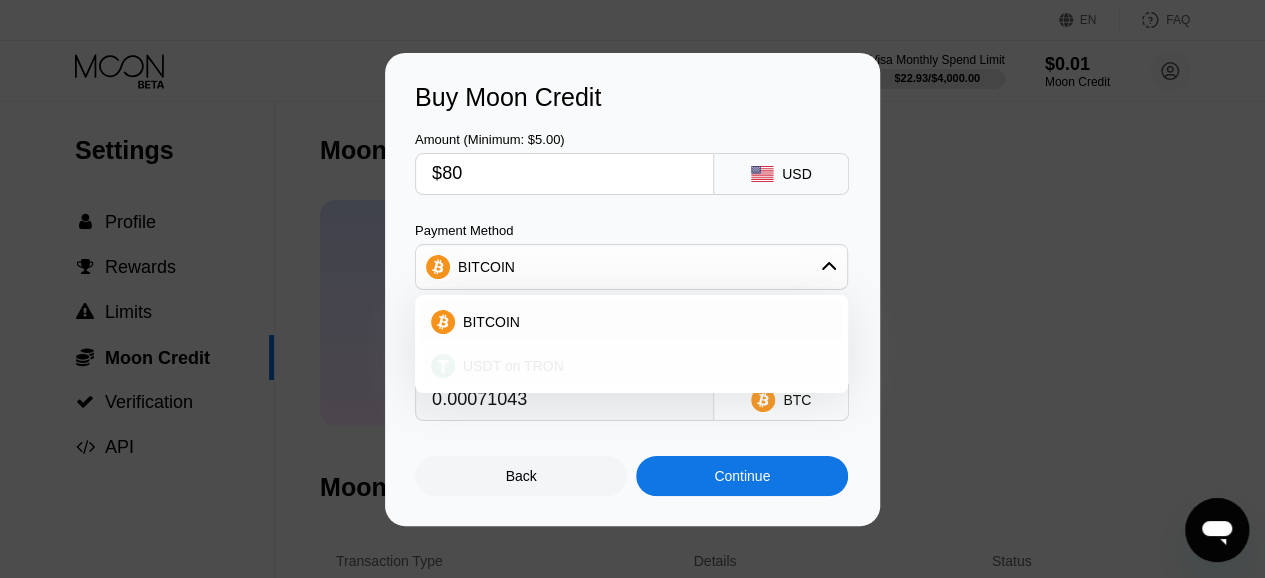click on "USDT on TRON" at bounding box center (513, 366) 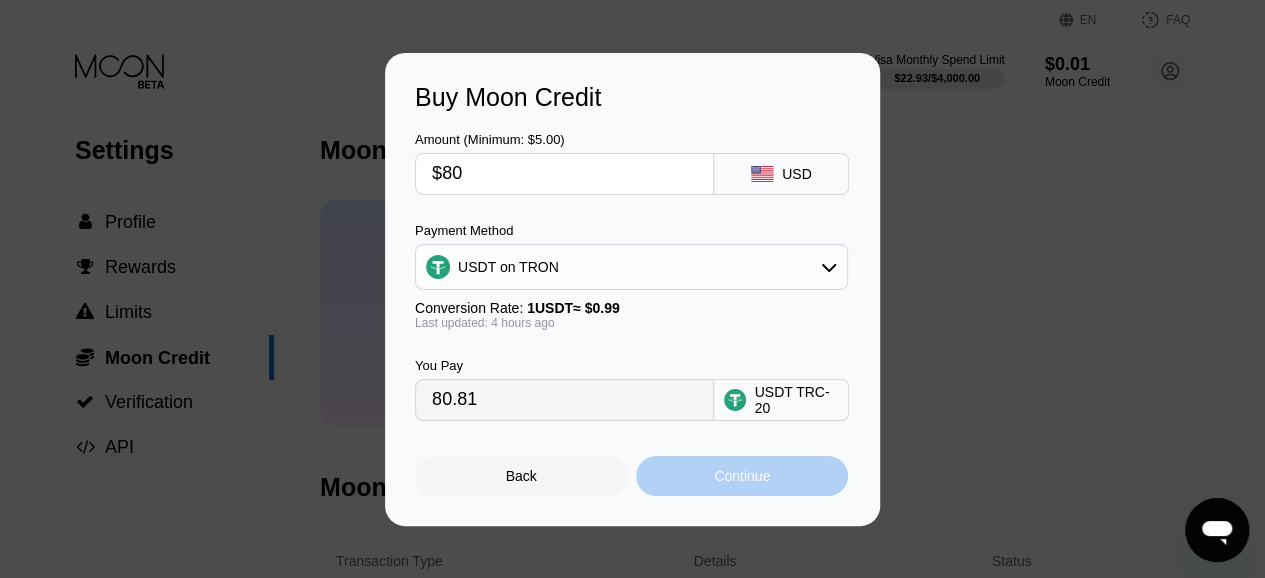 click on "Continue" at bounding box center (742, 476) 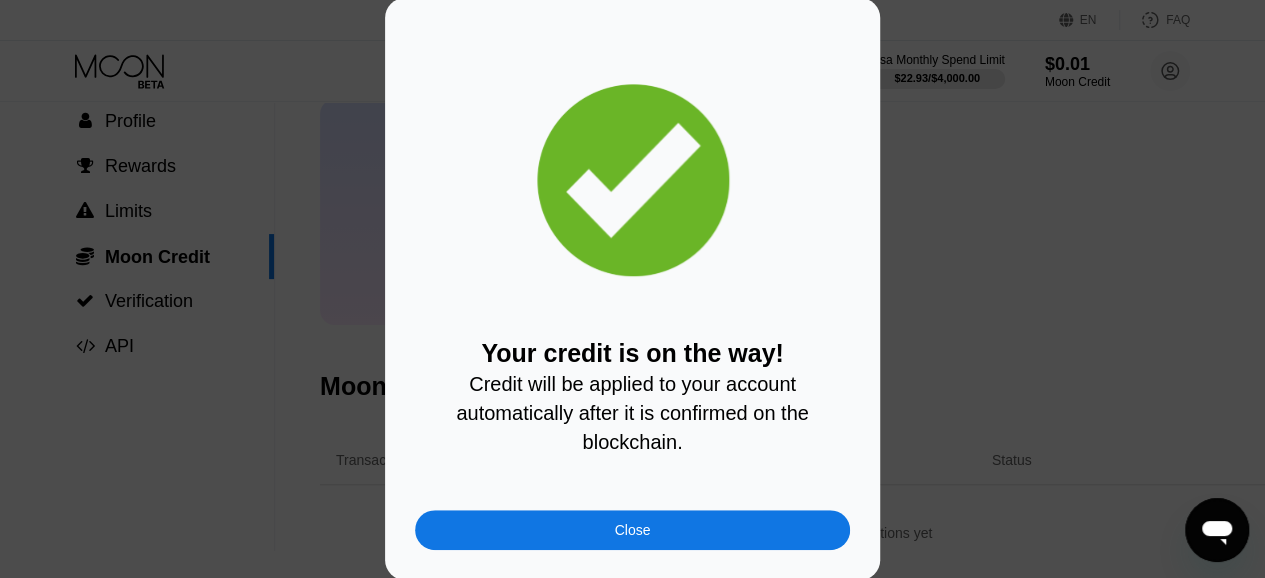 scroll, scrollTop: 102, scrollLeft: 0, axis: vertical 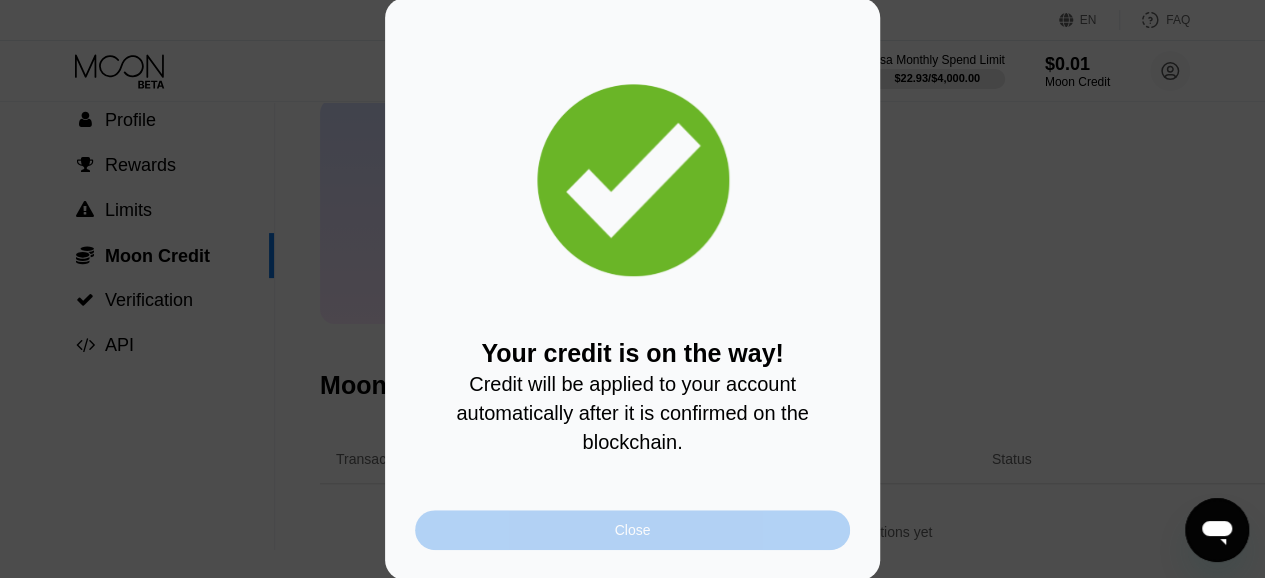 click on "Close" at bounding box center [632, 530] 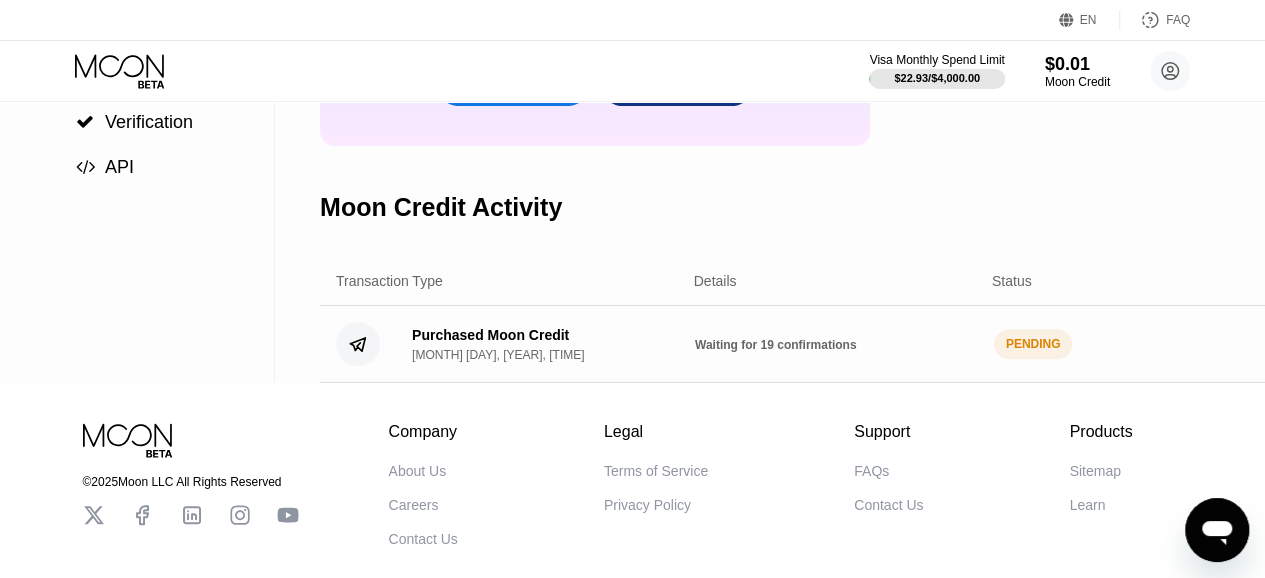 scroll, scrollTop: 0, scrollLeft: 0, axis: both 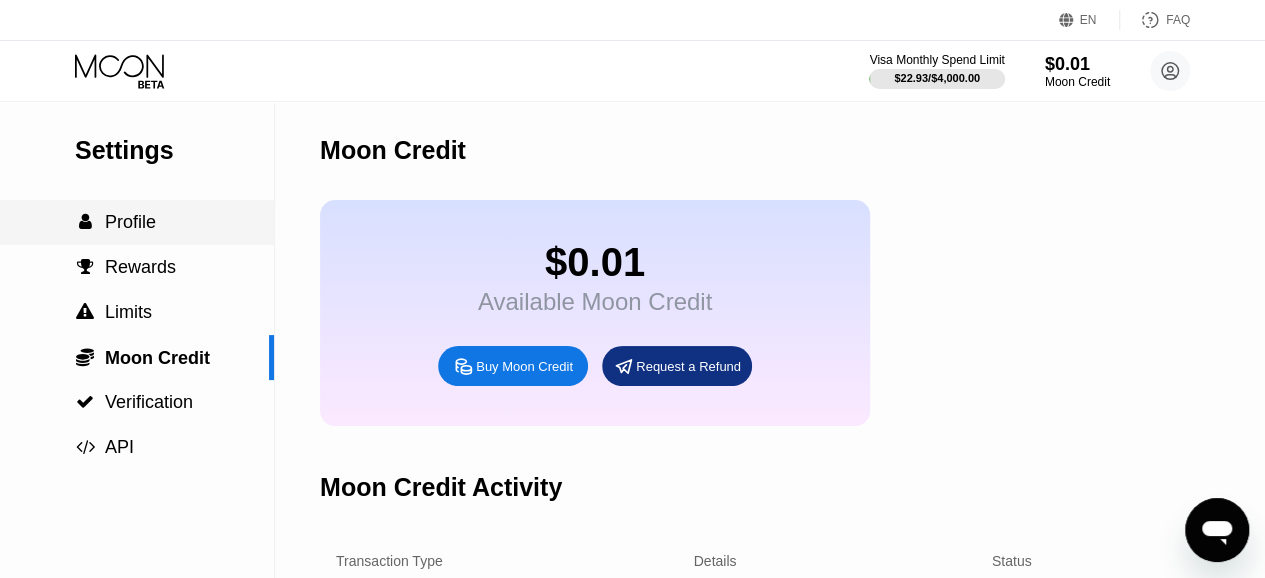 click on "Profile" at bounding box center [130, 222] 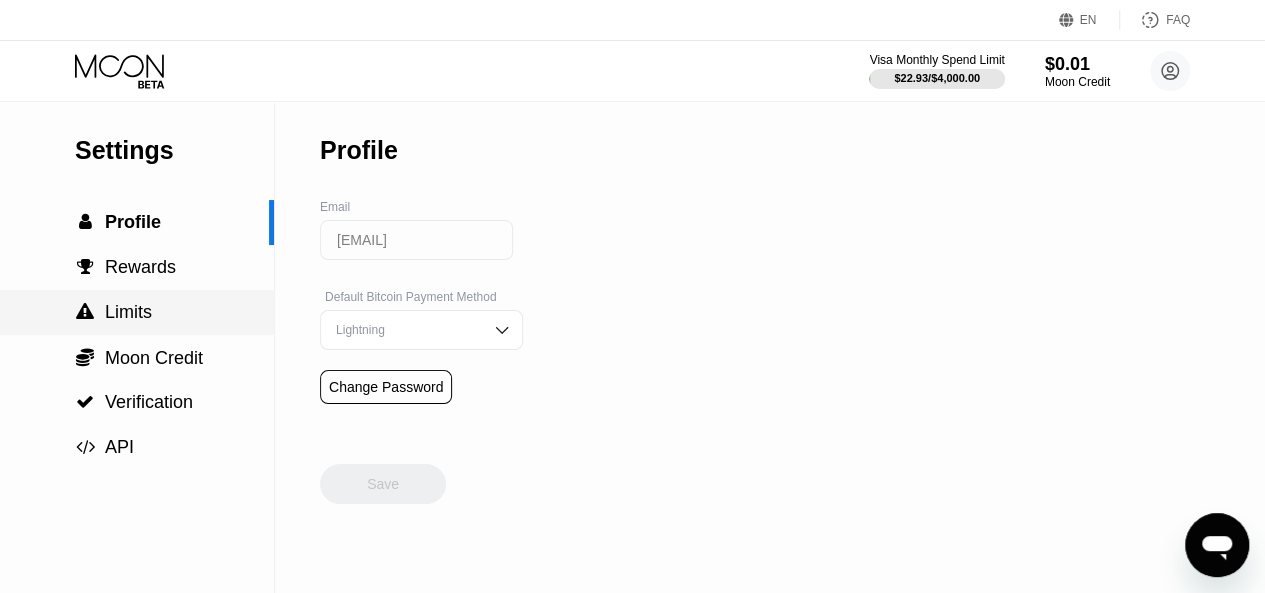 click on " Limits" at bounding box center (137, 312) 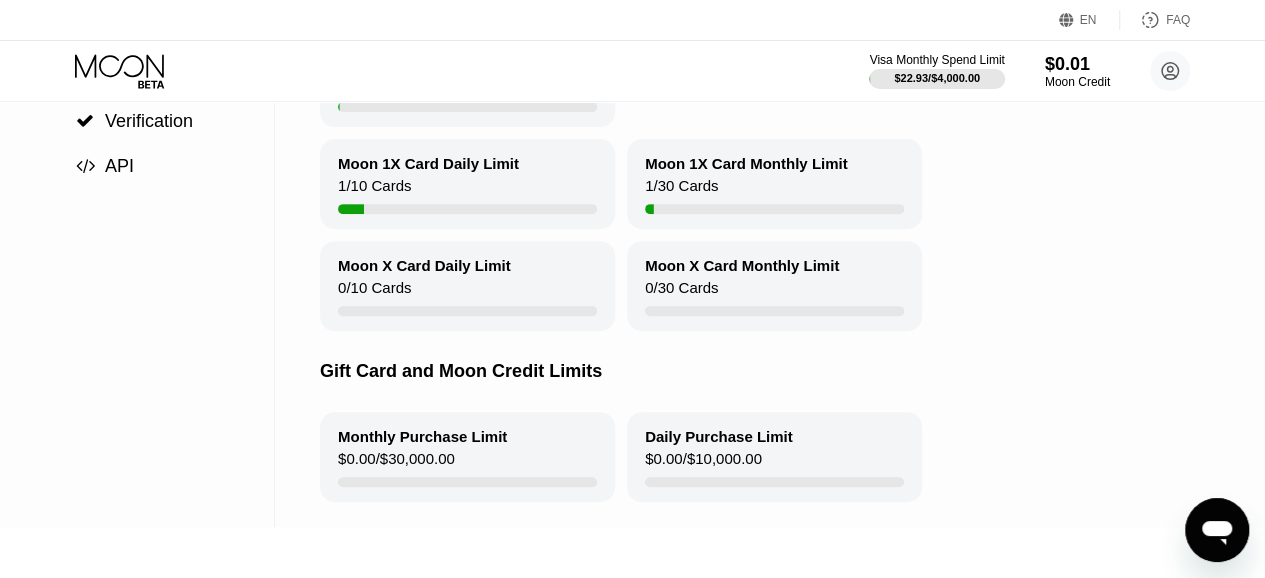 scroll, scrollTop: 0, scrollLeft: 0, axis: both 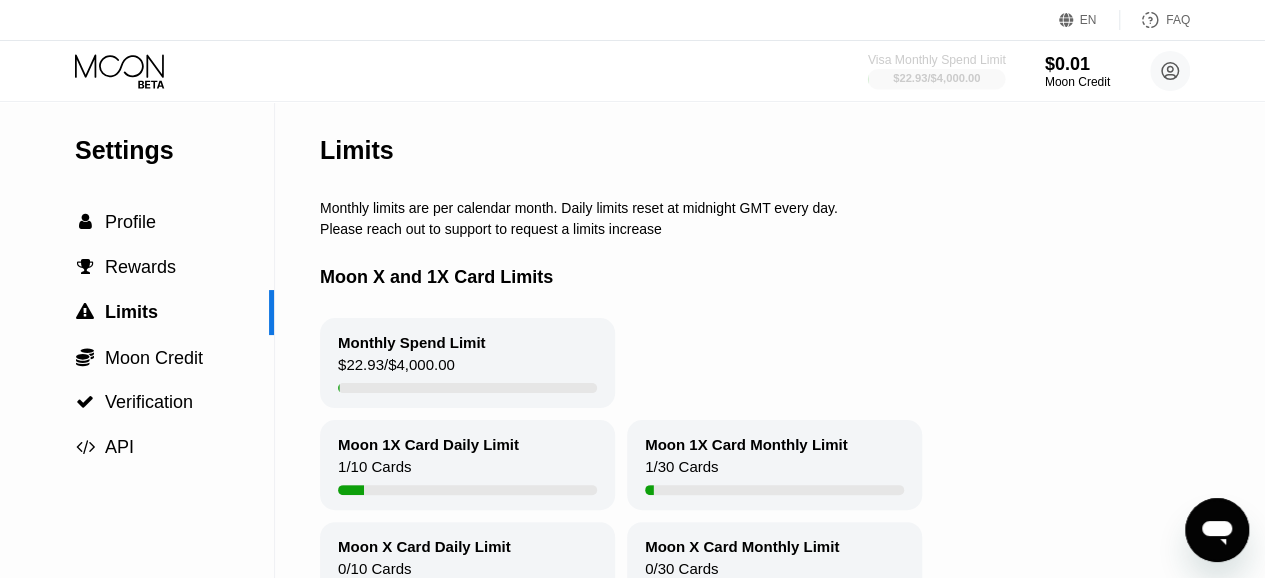 click on "Visa Monthly Spend Limit" at bounding box center (937, 60) 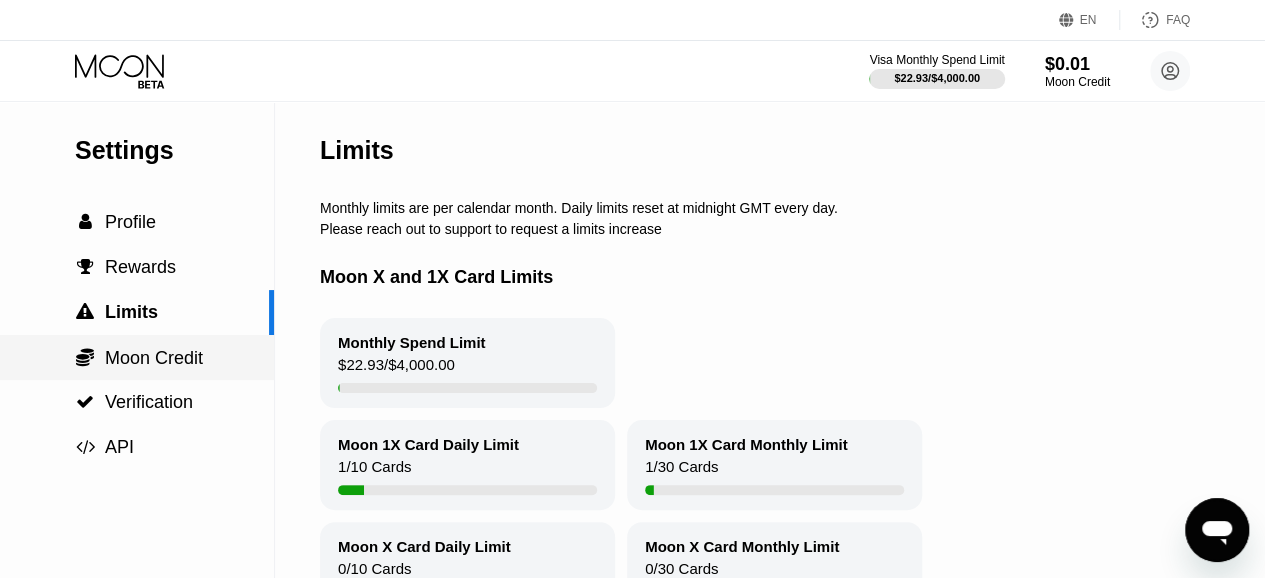 click on "Moon Credit" at bounding box center [154, 358] 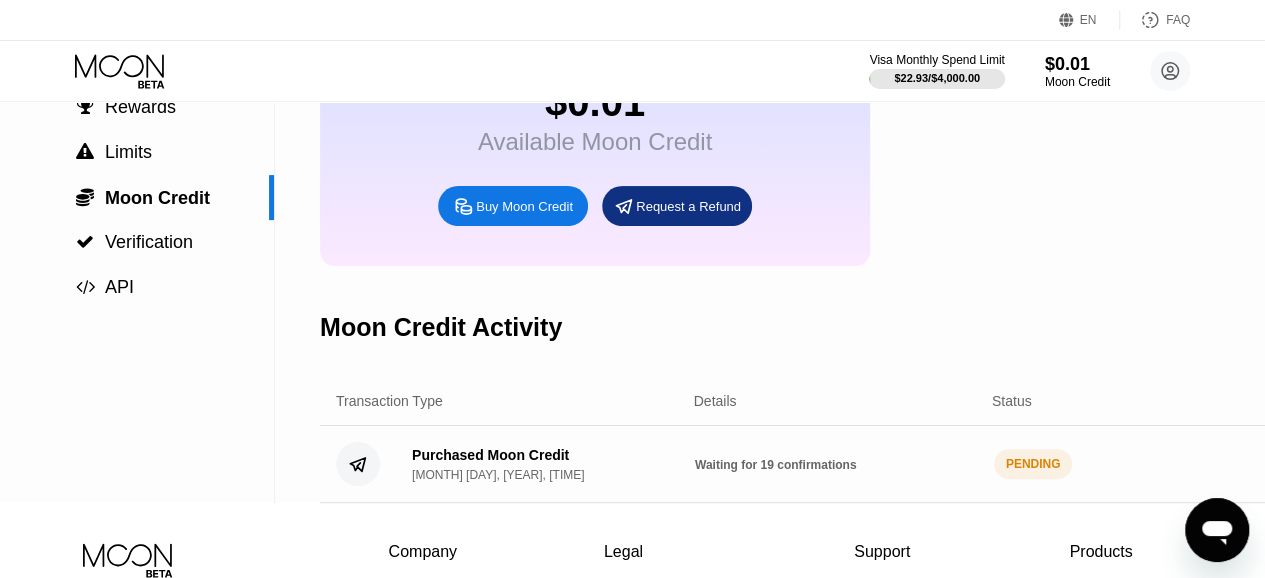 scroll, scrollTop: 0, scrollLeft: 0, axis: both 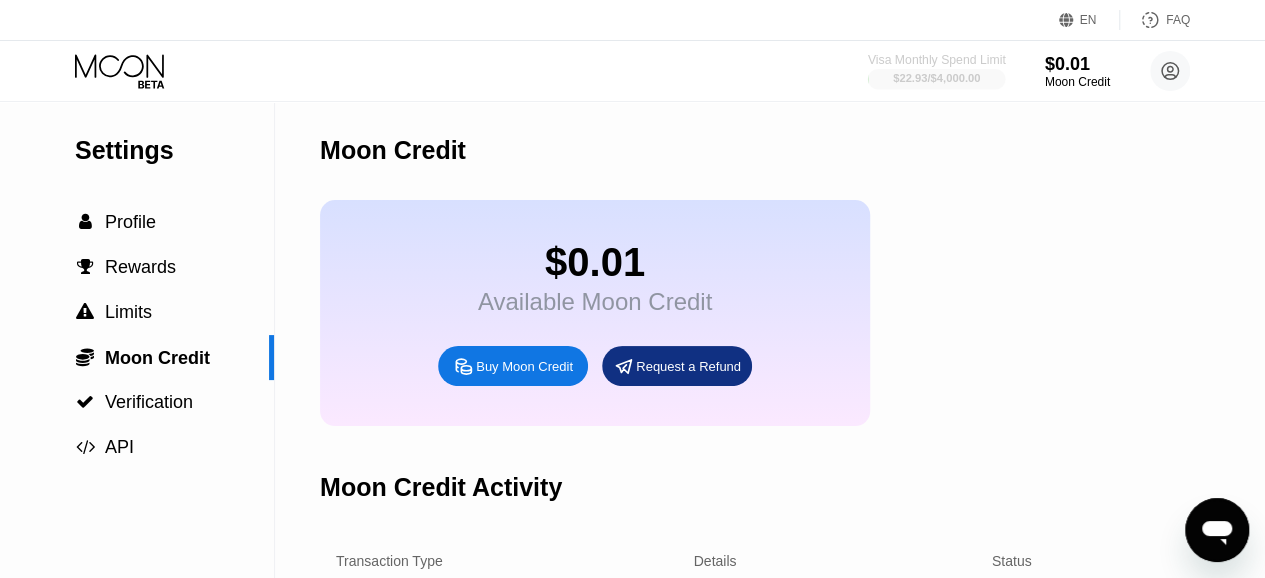 click at bounding box center (937, 79) 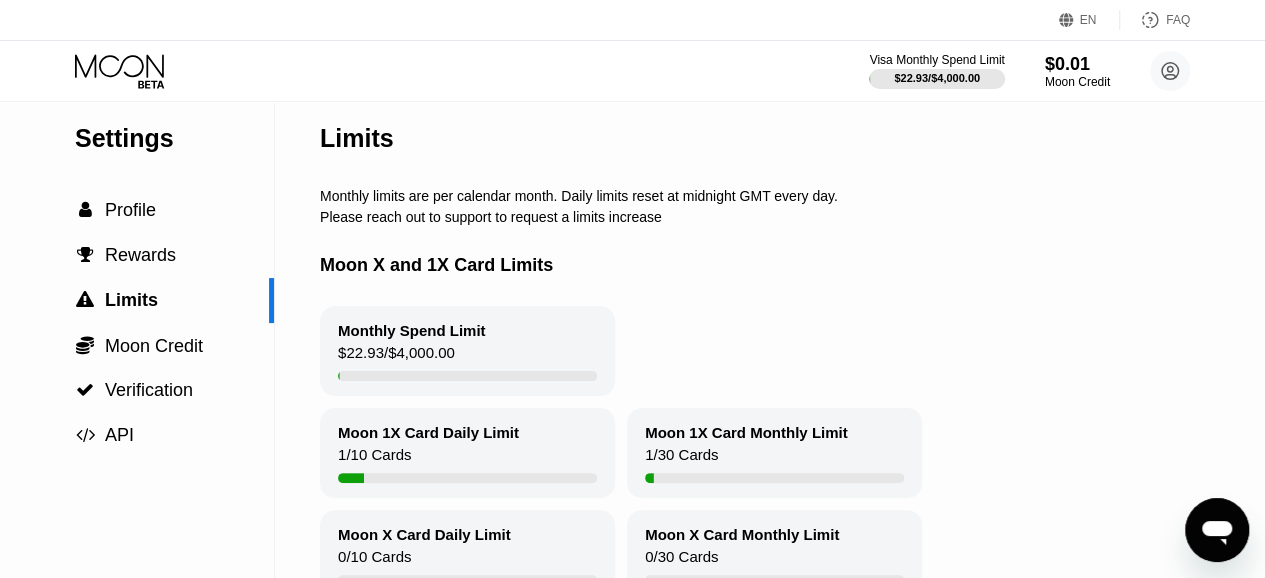 scroll, scrollTop: 11, scrollLeft: 0, axis: vertical 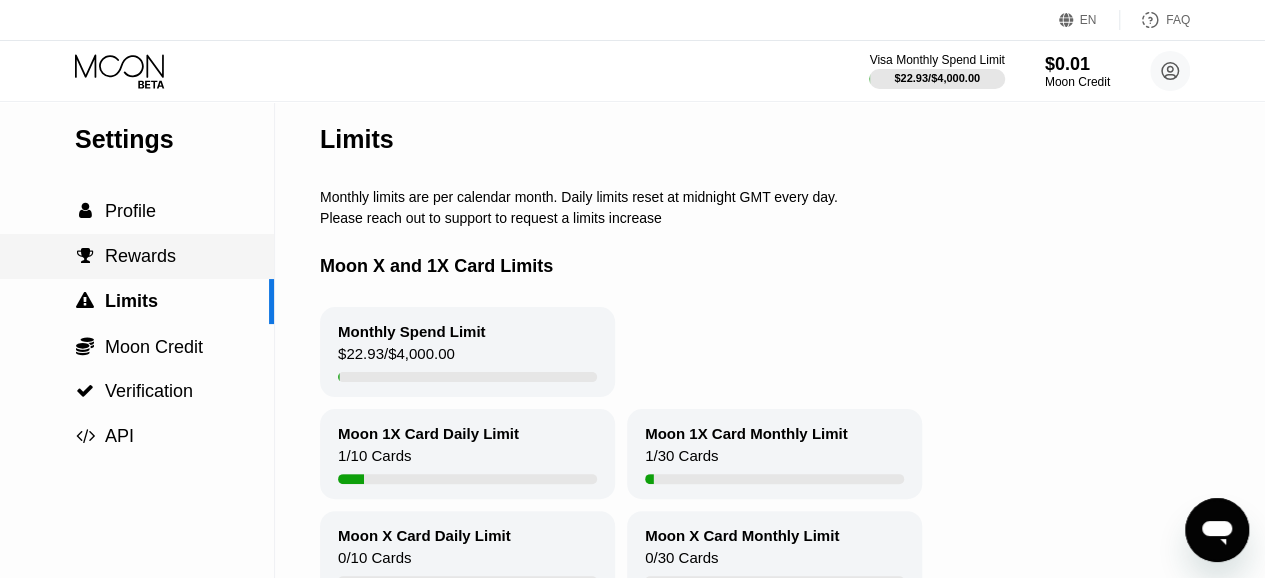 click on " Rewards" at bounding box center [137, 256] 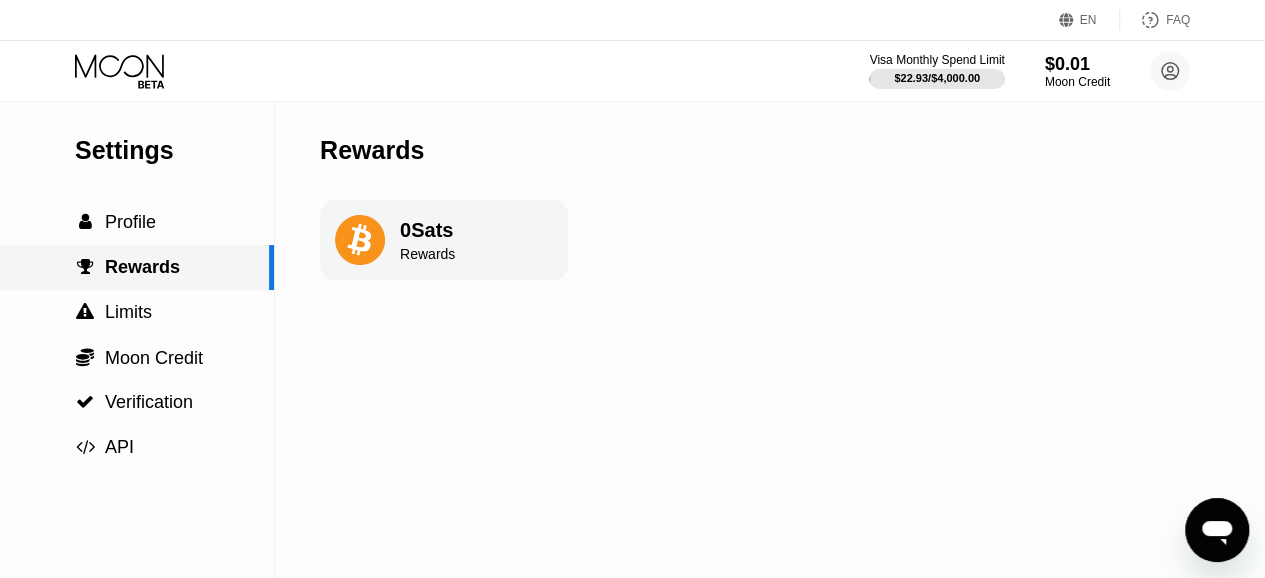 scroll, scrollTop: 0, scrollLeft: 0, axis: both 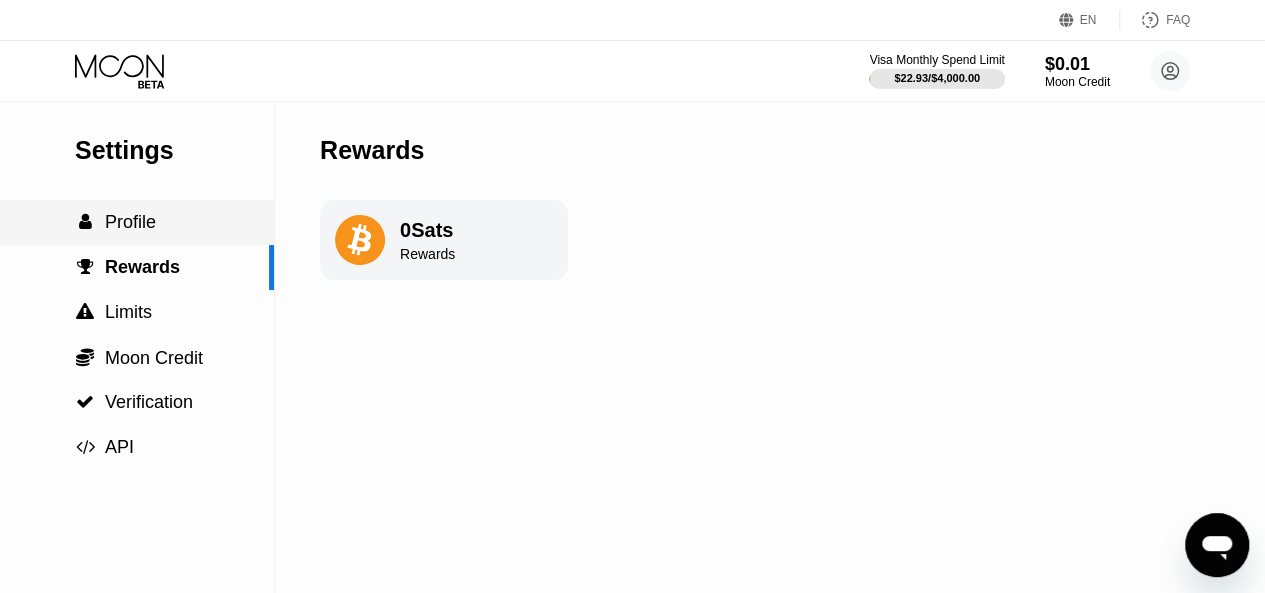 click on " Profile" at bounding box center [137, 222] 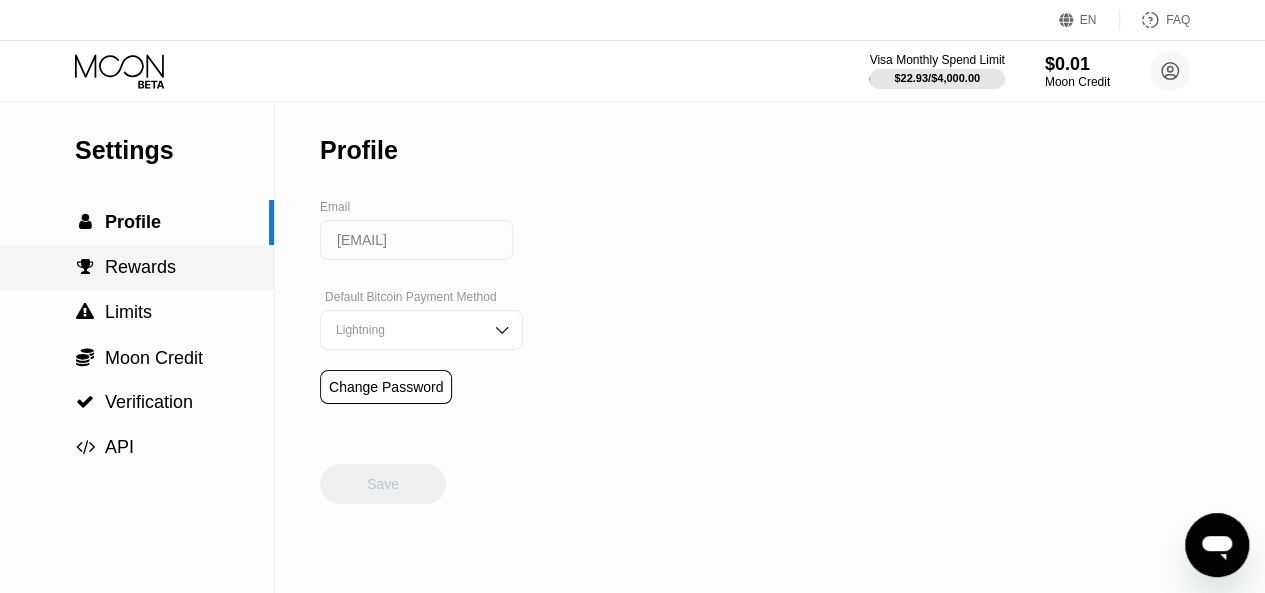 click on " Rewards" at bounding box center (137, 267) 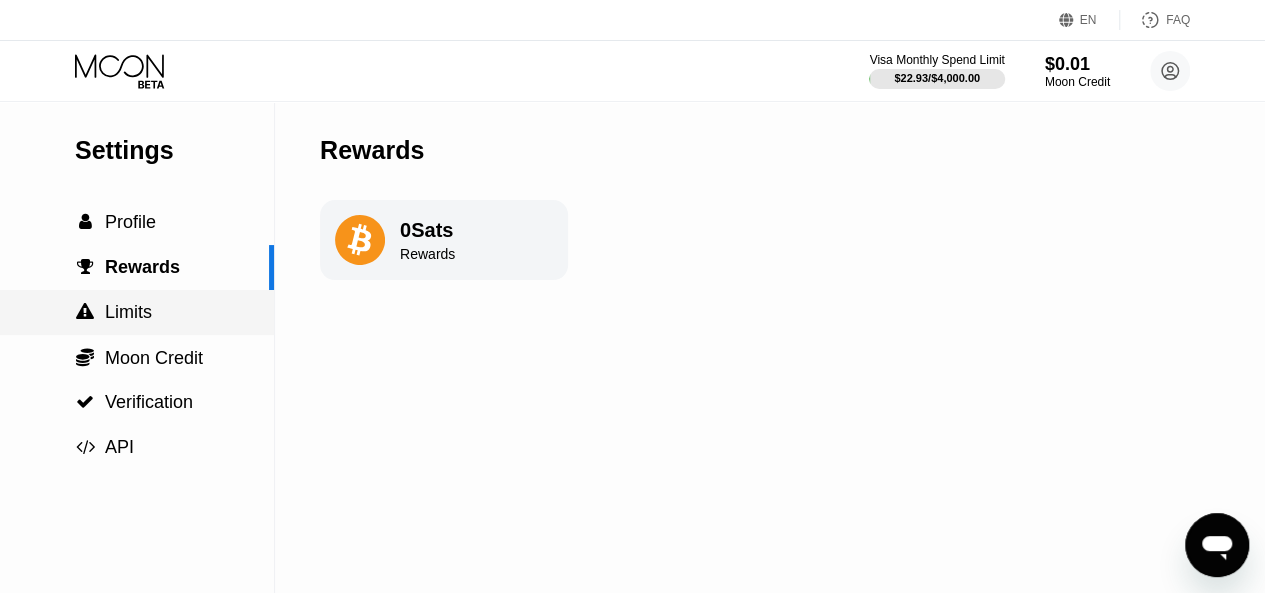 click on " Limits" at bounding box center (137, 312) 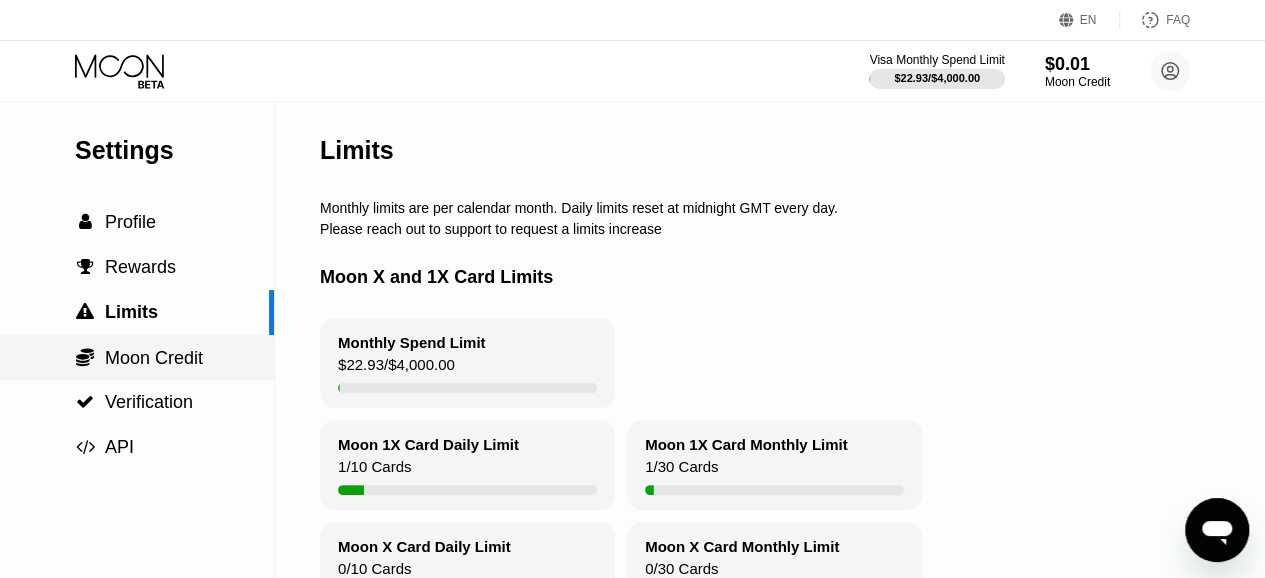click on "Moon Credit" at bounding box center [154, 358] 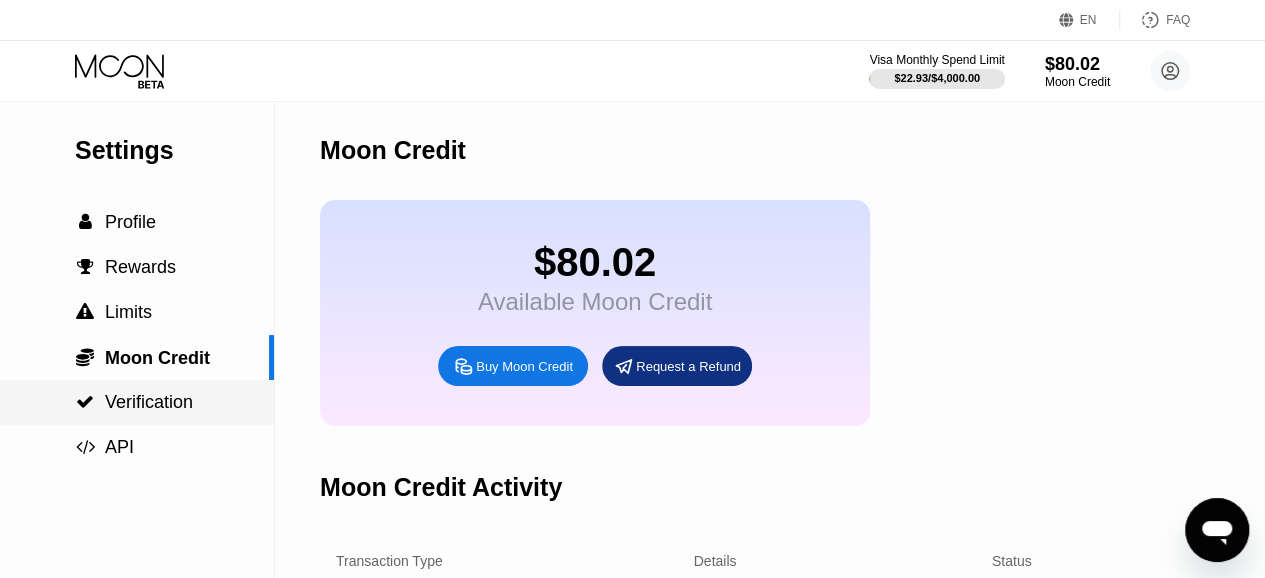 click on " Verification" at bounding box center [137, 402] 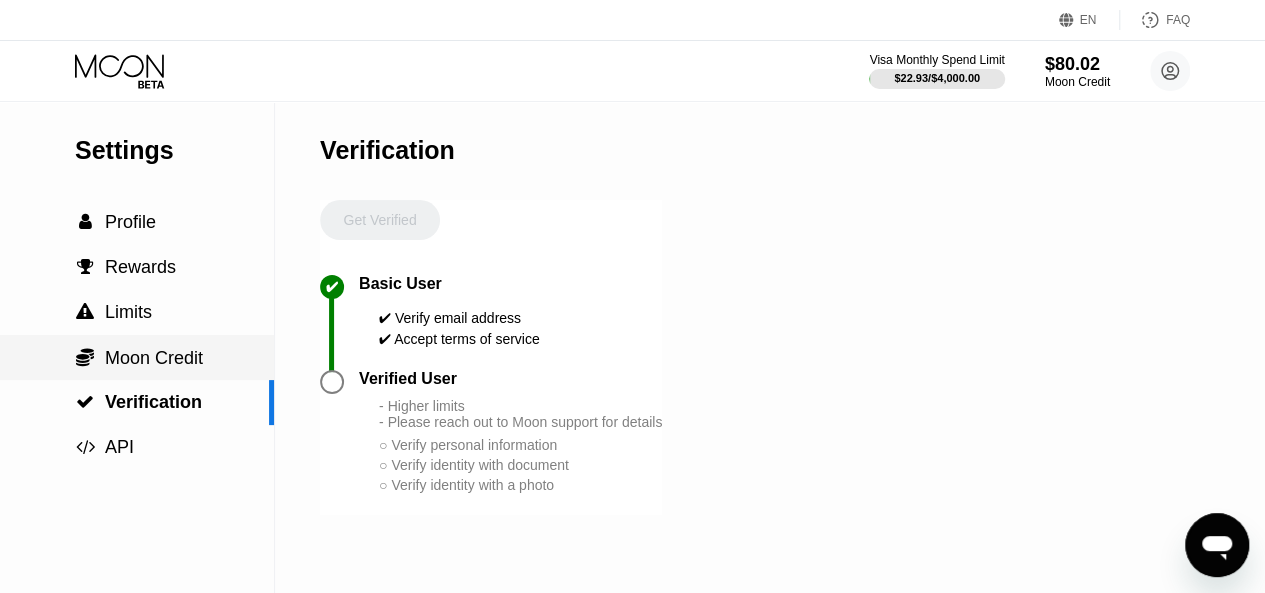 click on "Moon Credit" at bounding box center [154, 358] 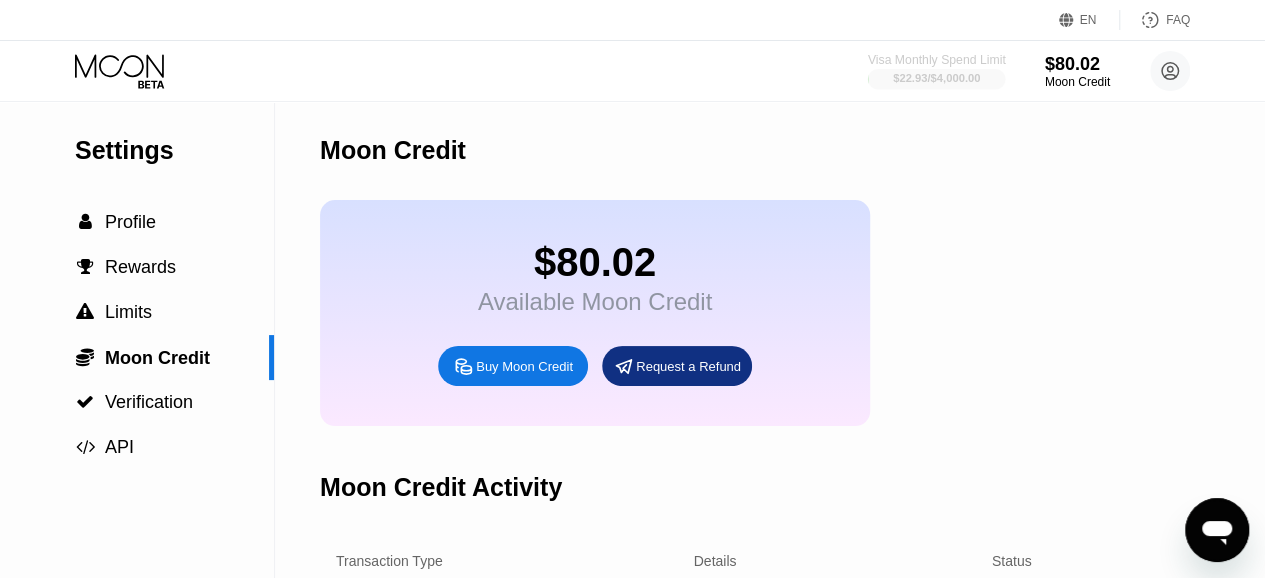 click at bounding box center [937, 79] 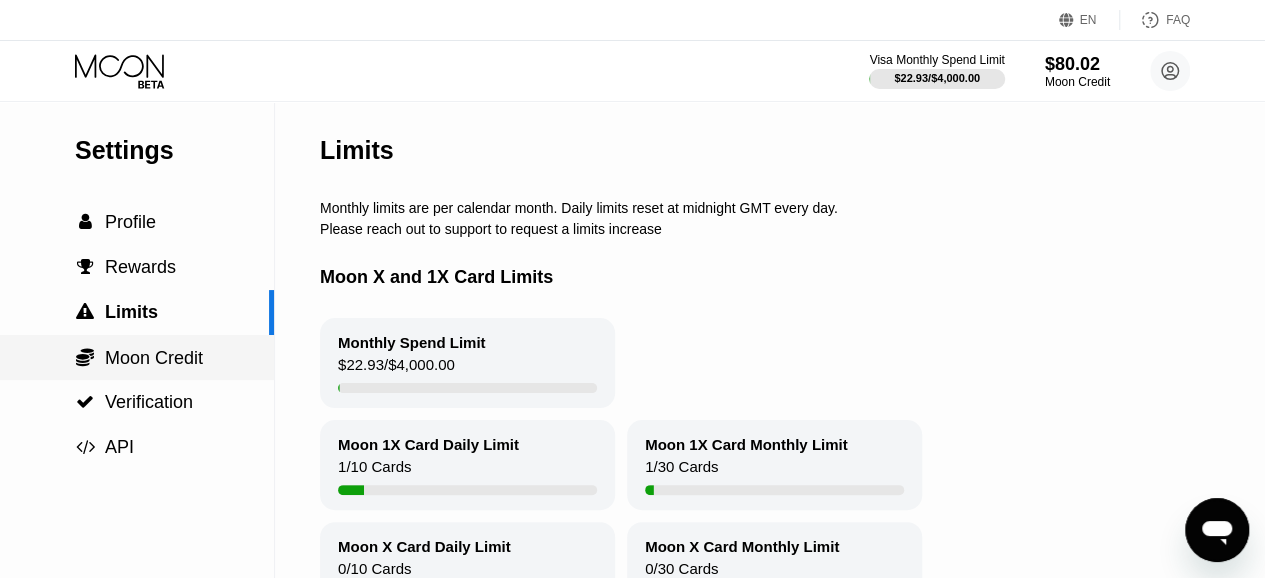 click on "Moon Credit" at bounding box center (154, 358) 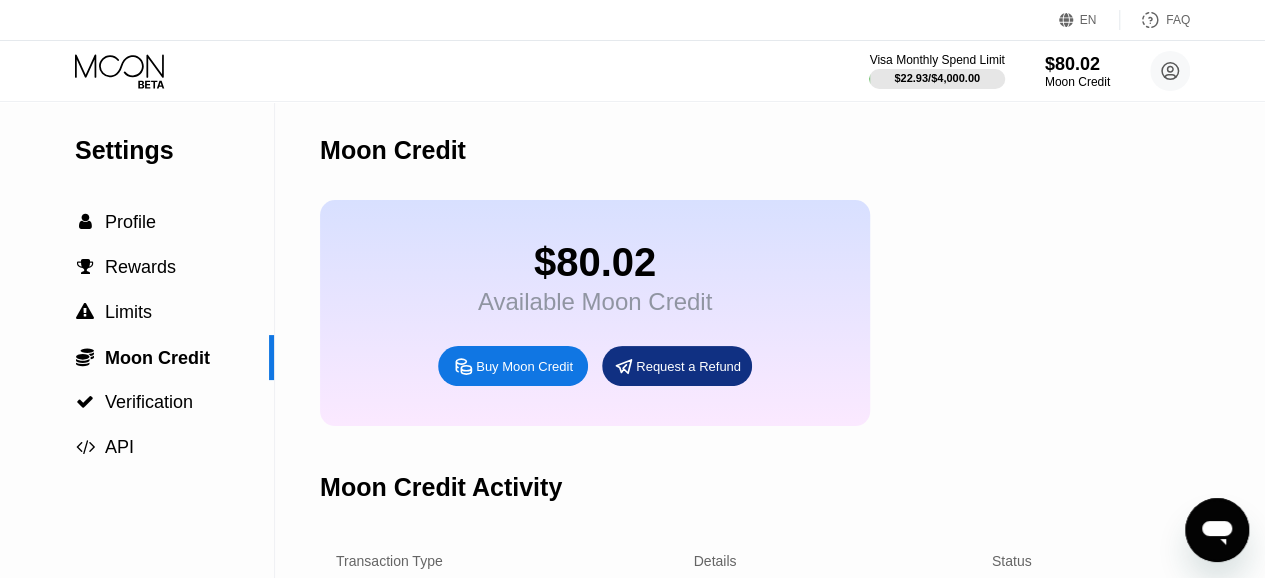 click on "$80.02" at bounding box center (595, 262) 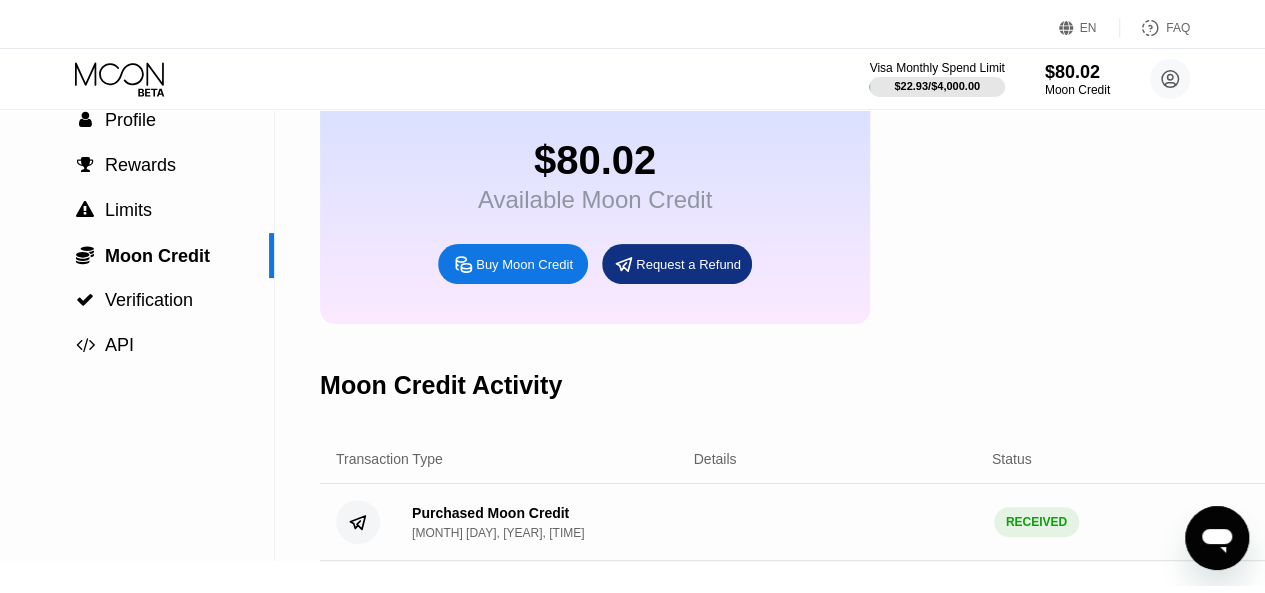 scroll, scrollTop: 0, scrollLeft: 0, axis: both 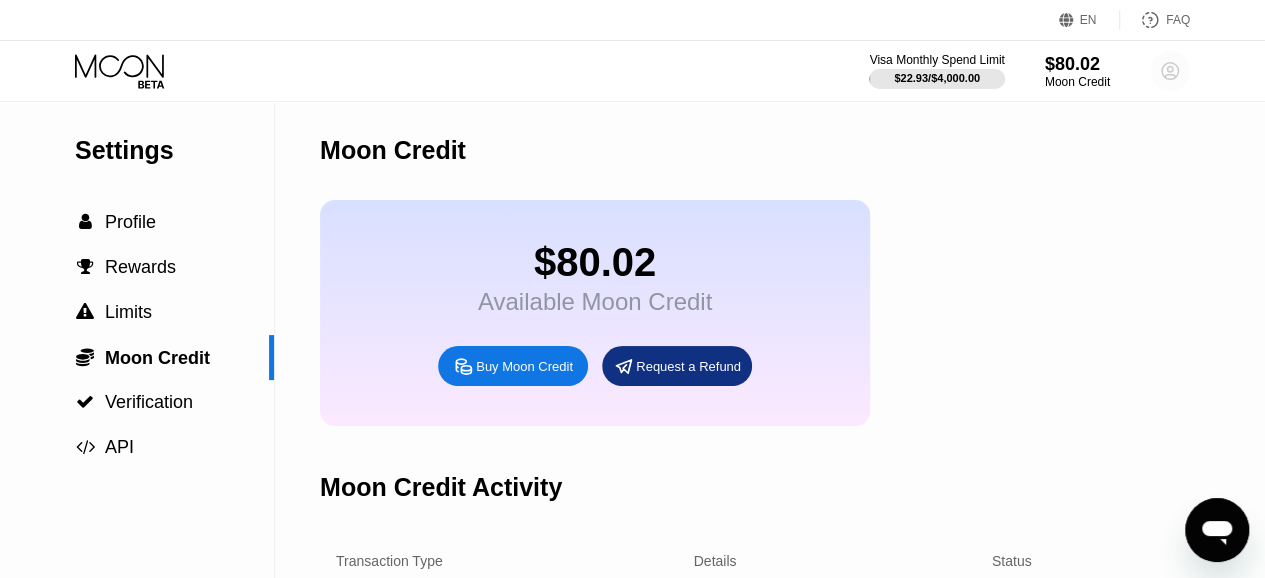 click 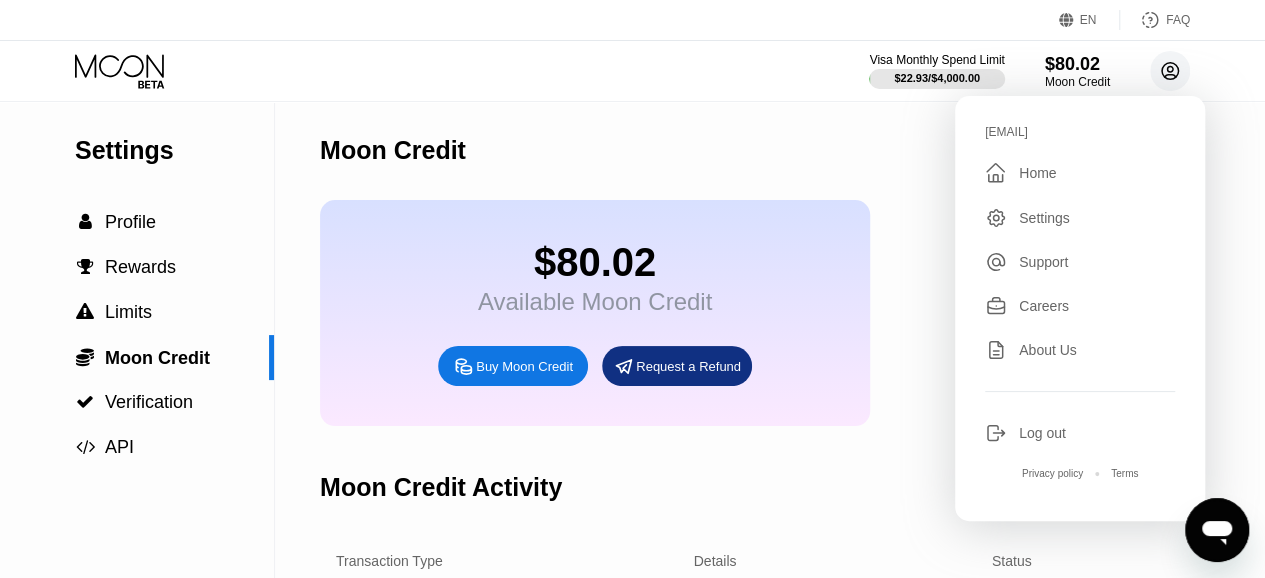 click 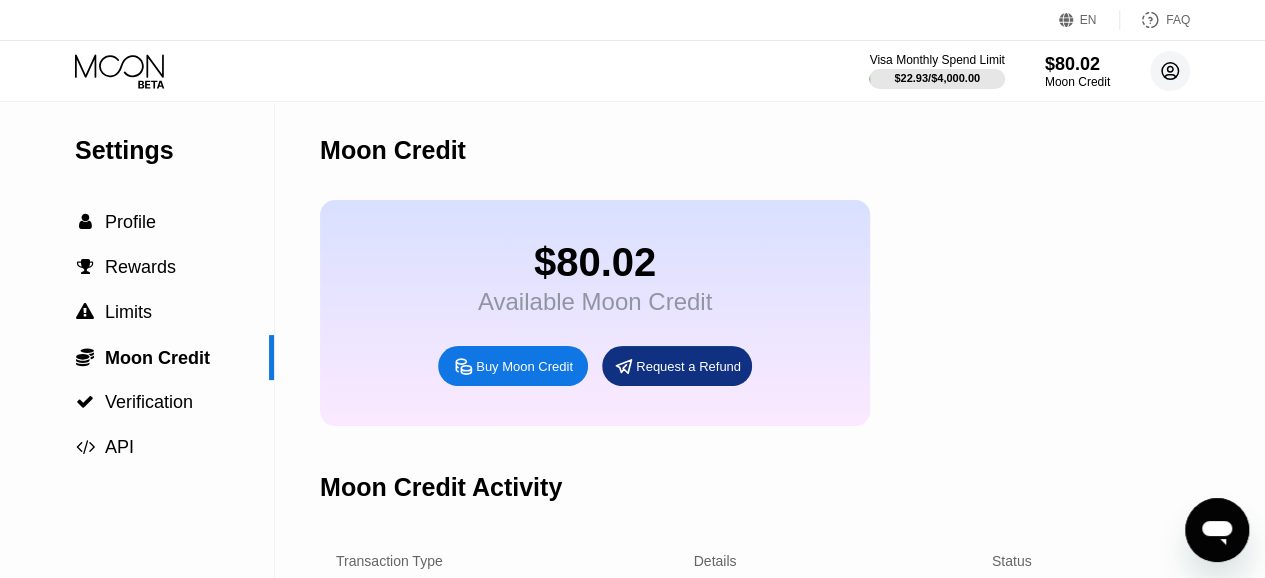 click 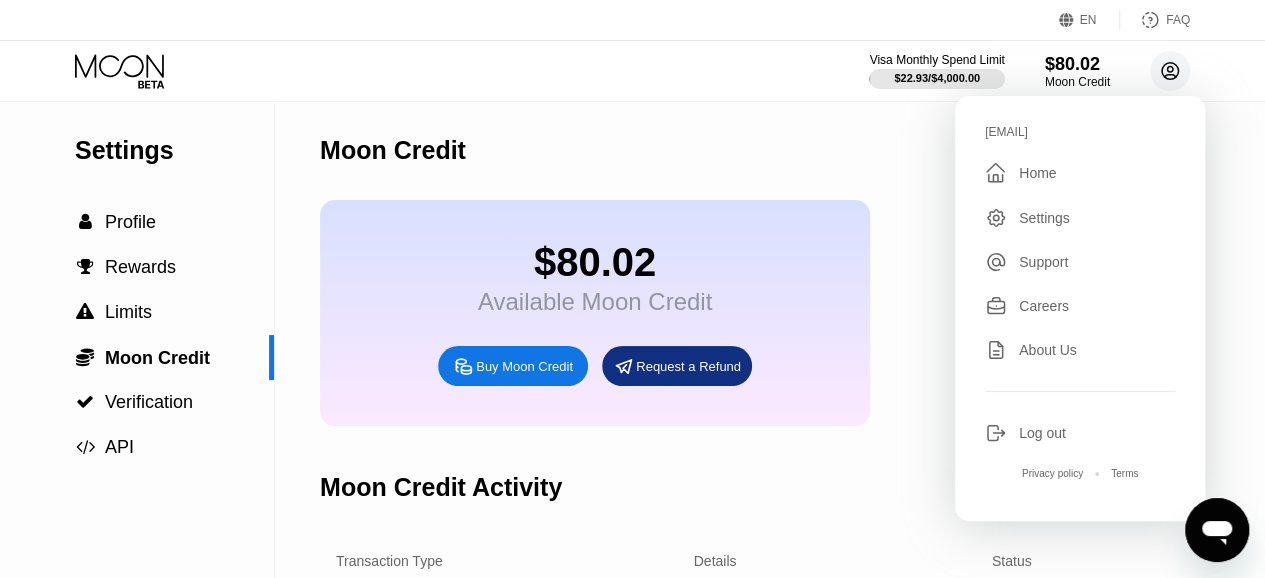 click 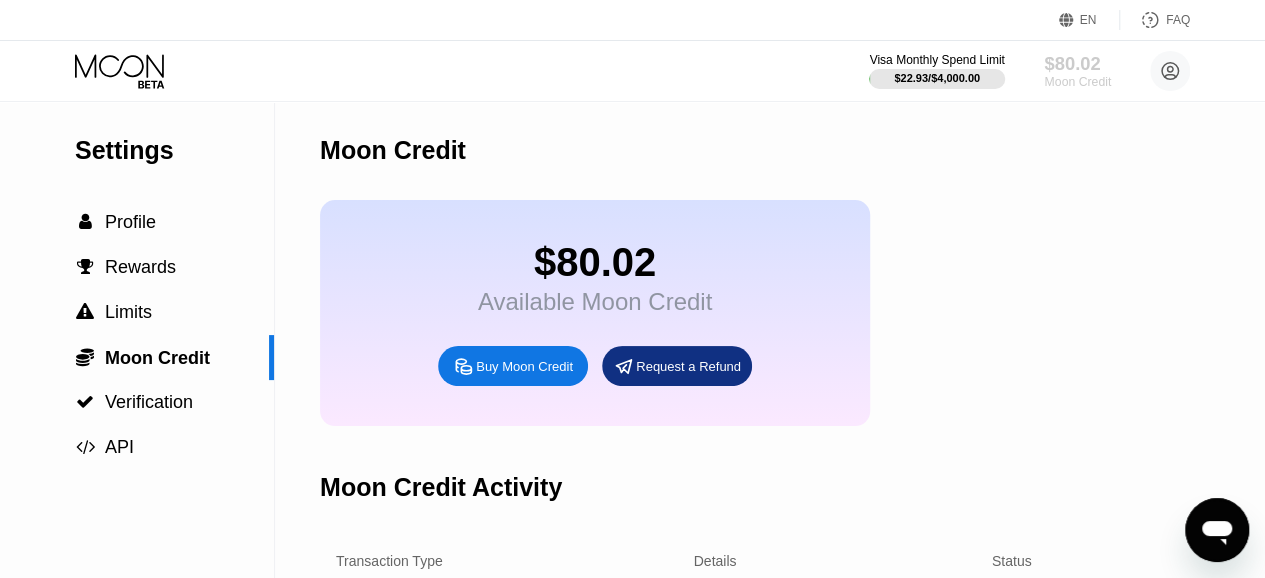 click on "$80.02" at bounding box center [1077, 63] 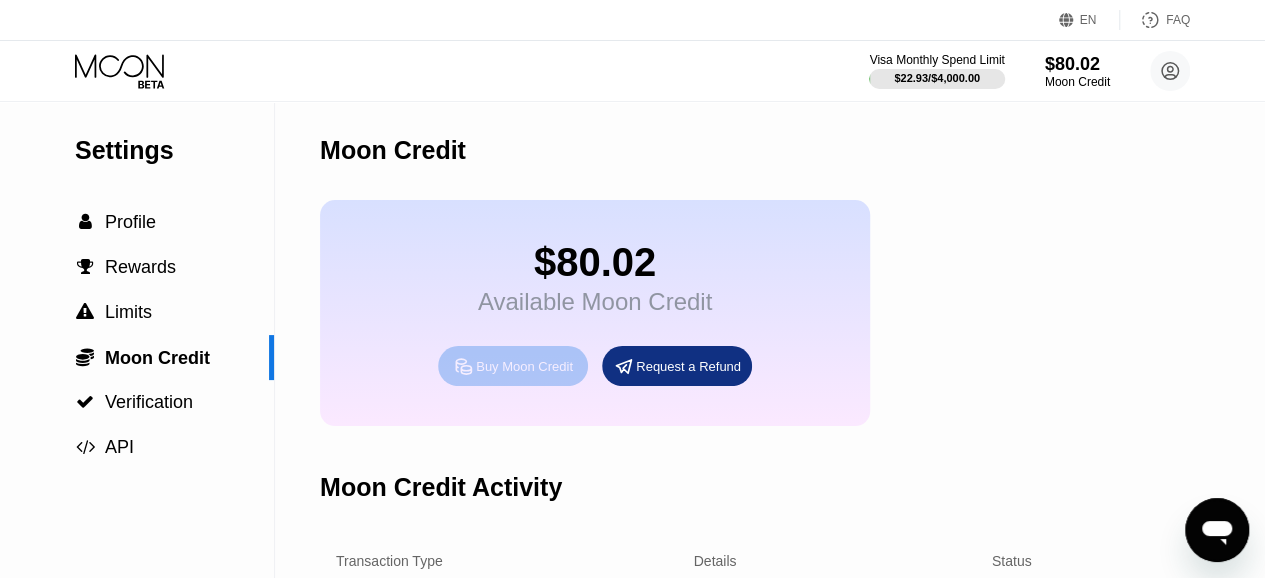 click on "Buy Moon Credit" at bounding box center [524, 366] 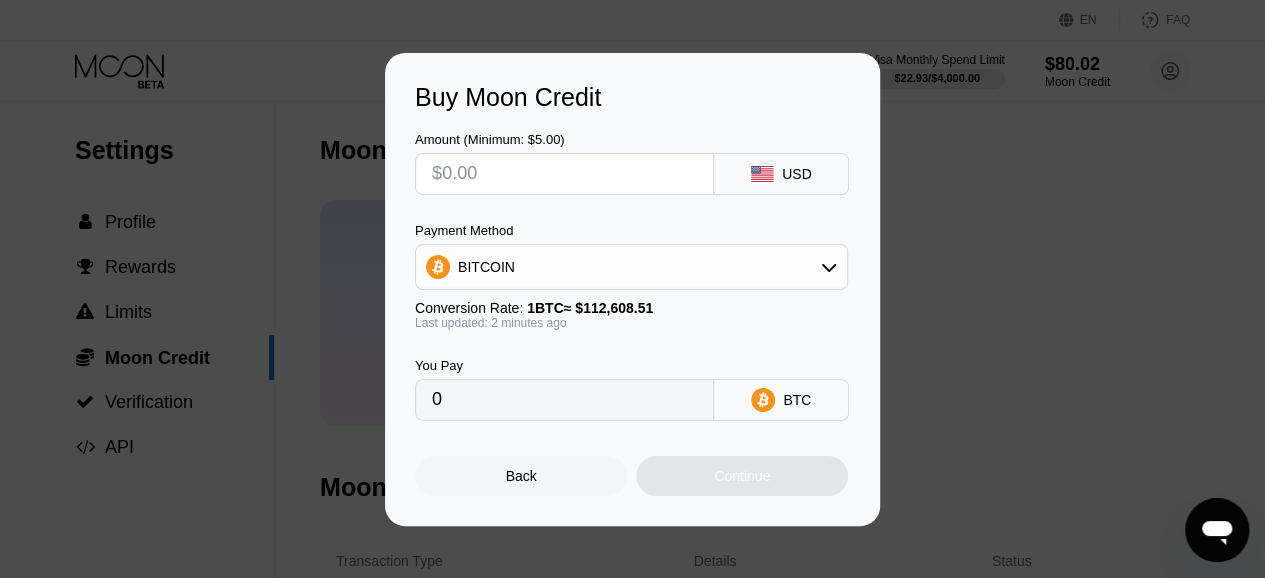click on "Buy Moon Credit Amount (Minimum: $5.00) USD Payment Method BITCOIN Conversion Rate:   1  BTC  ≈   $[AMOUNT] Last updated:   [TIME_REFERENCE] You Pay 0 BTC Back Continue" at bounding box center [632, 289] 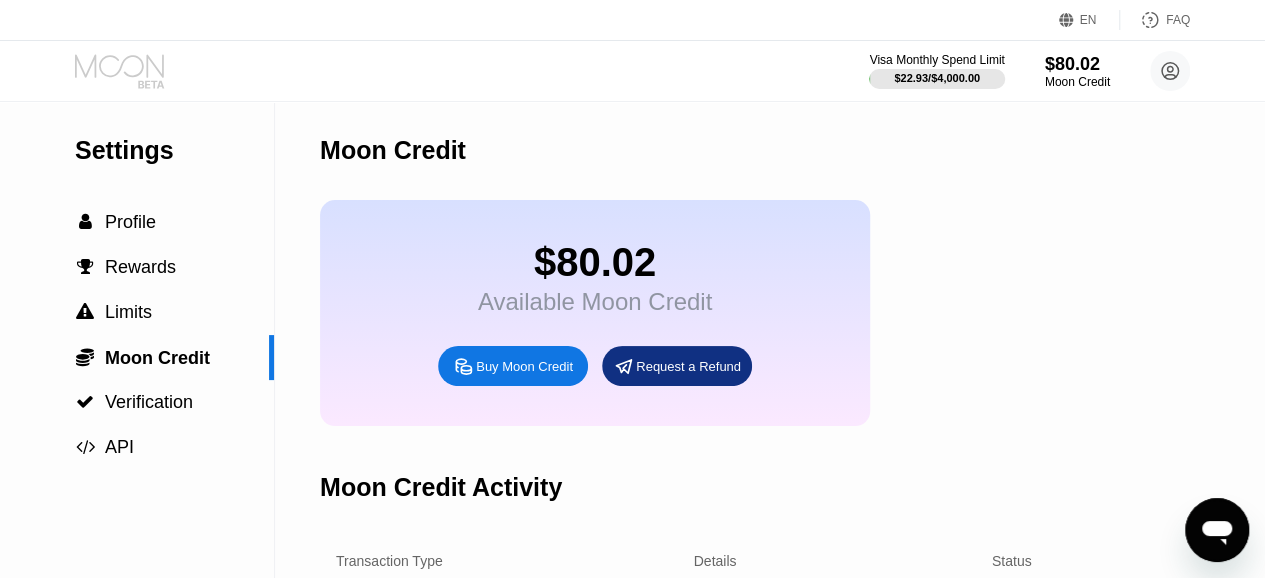 click 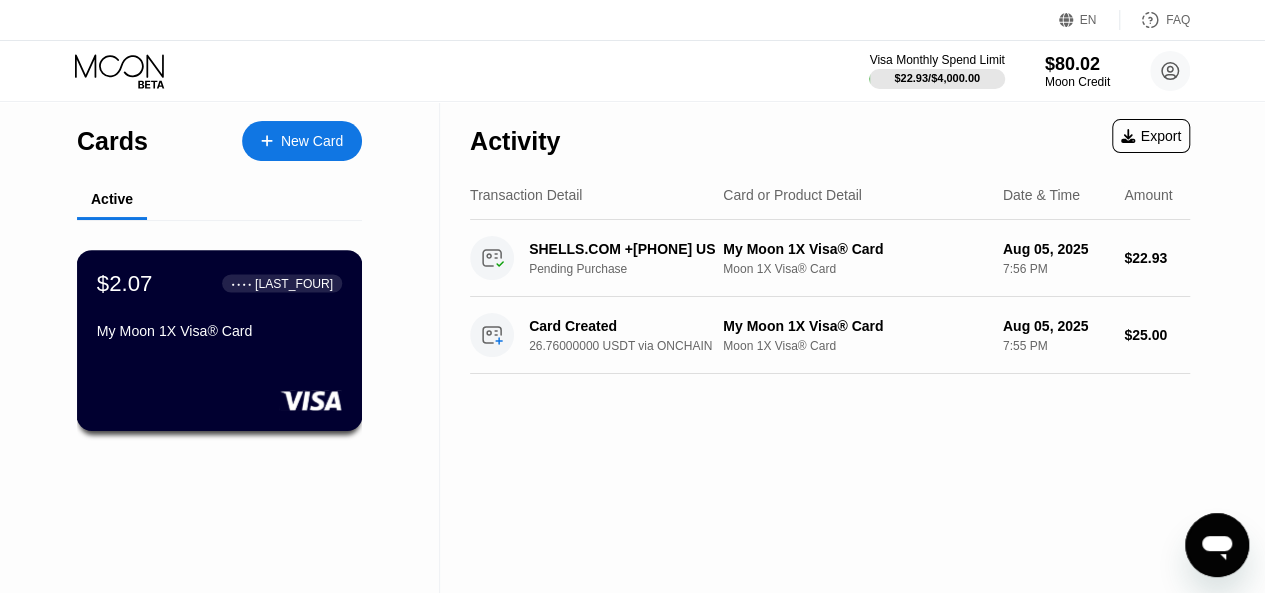 click on "$[AMOUNT] * * * * * * * * * * * * [LAST_FOUR] My Moon 1X Visa® Card" at bounding box center [219, 308] 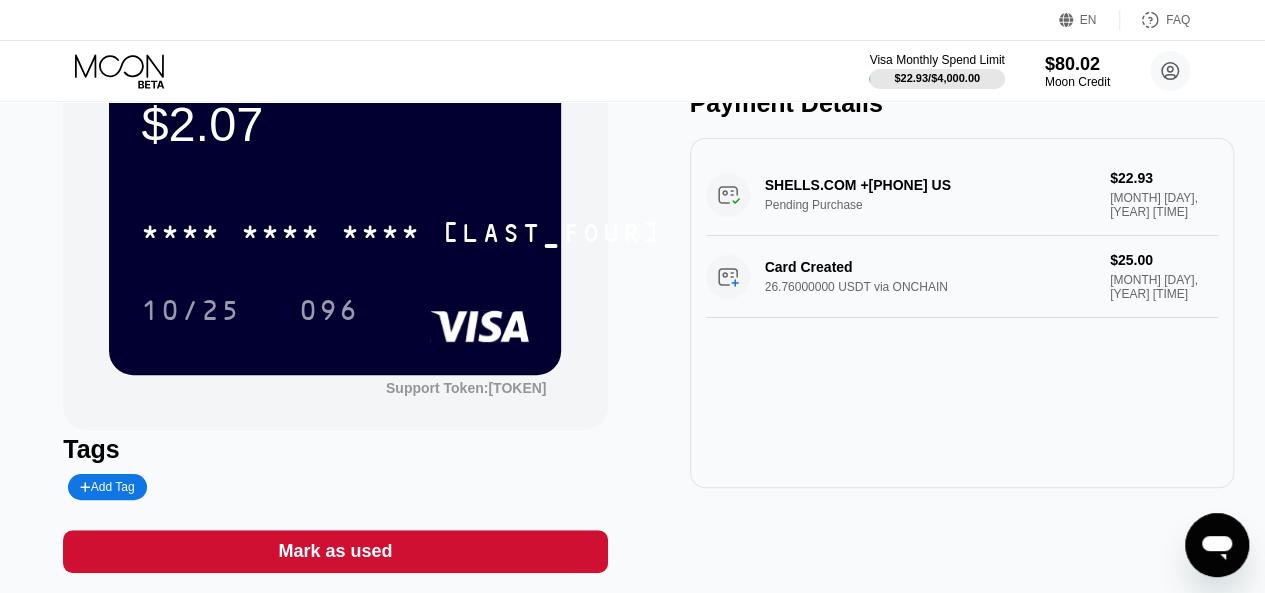 scroll, scrollTop: 0, scrollLeft: 0, axis: both 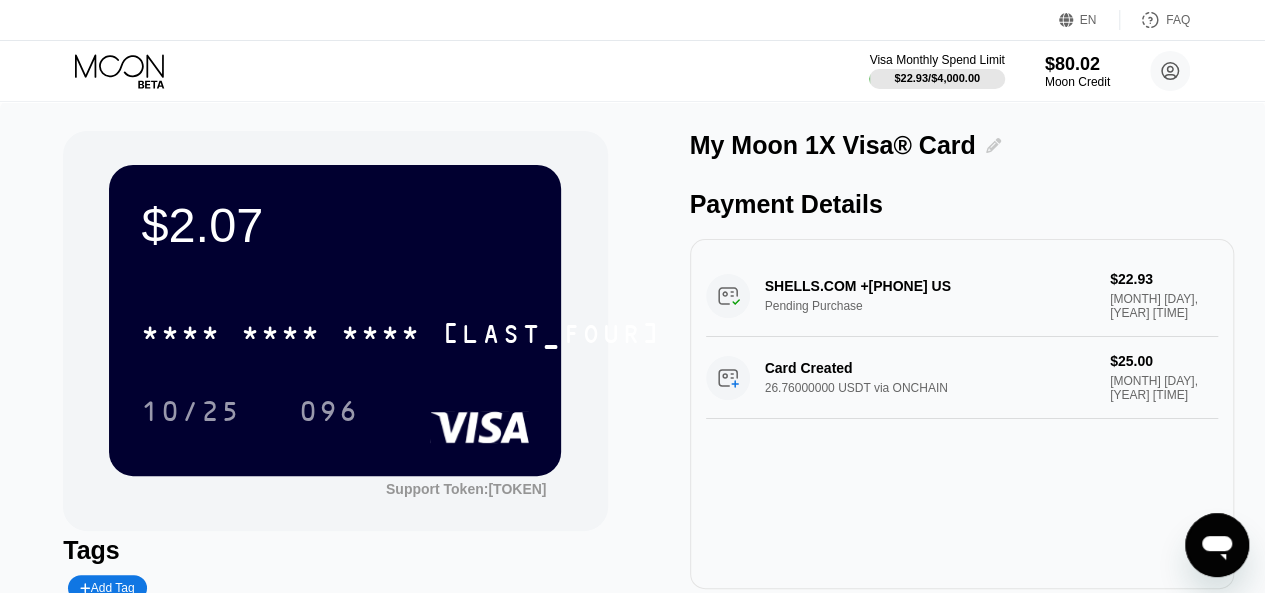 click 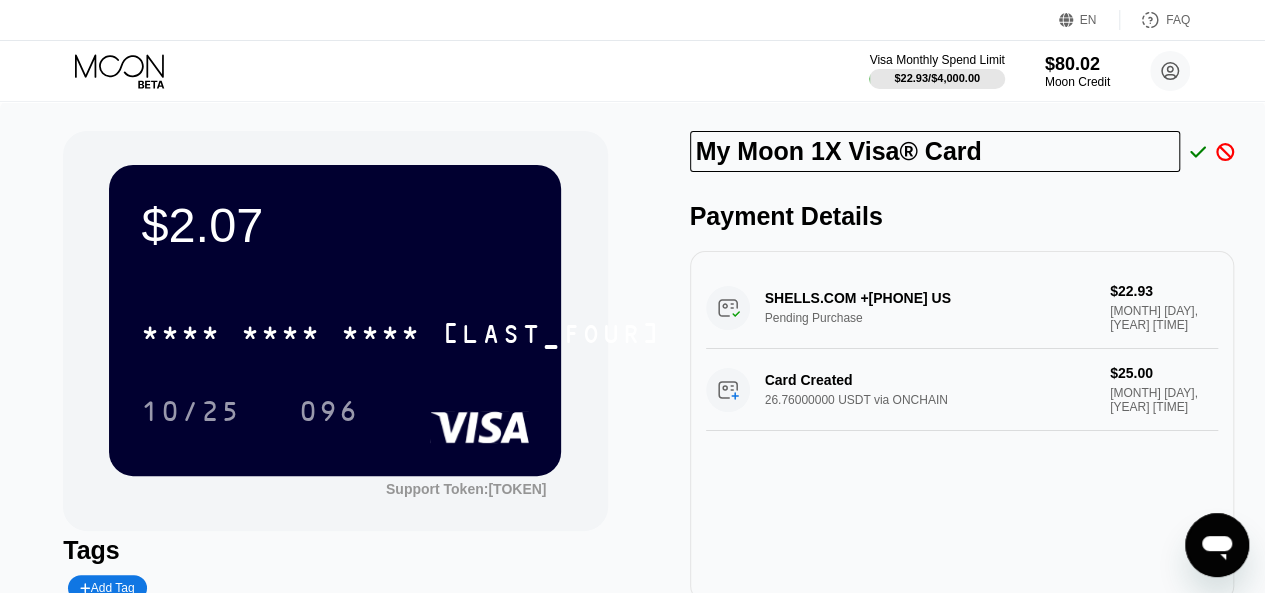 click on "Payment Details" at bounding box center (962, 216) 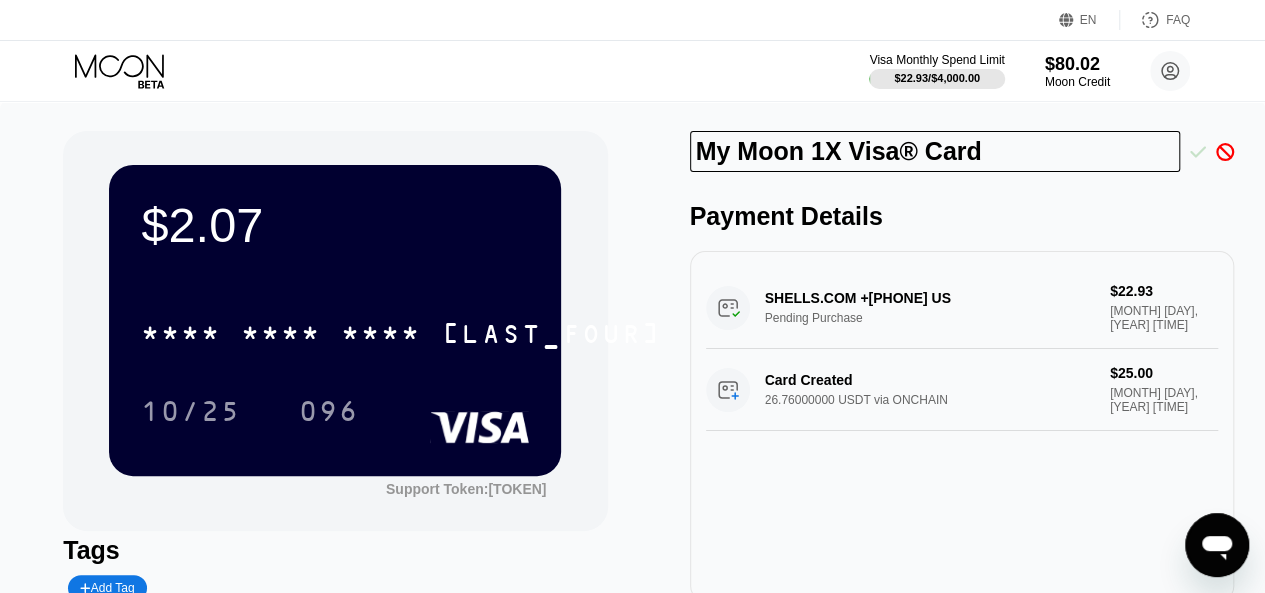 click 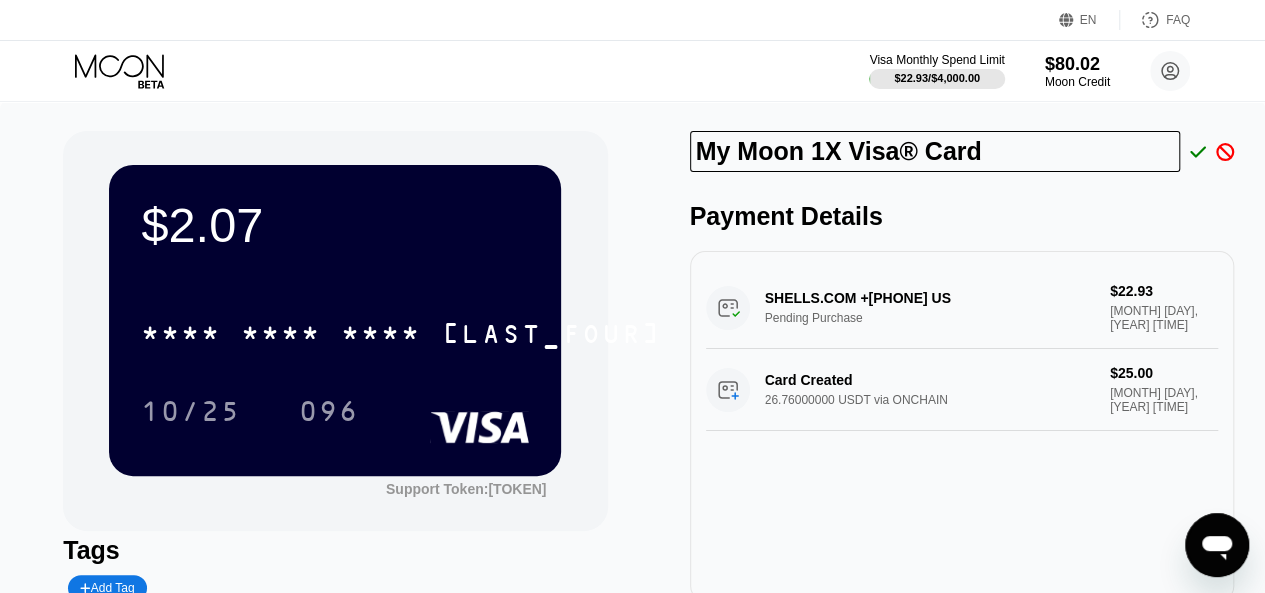 click on "Payment Details" at bounding box center [962, 216] 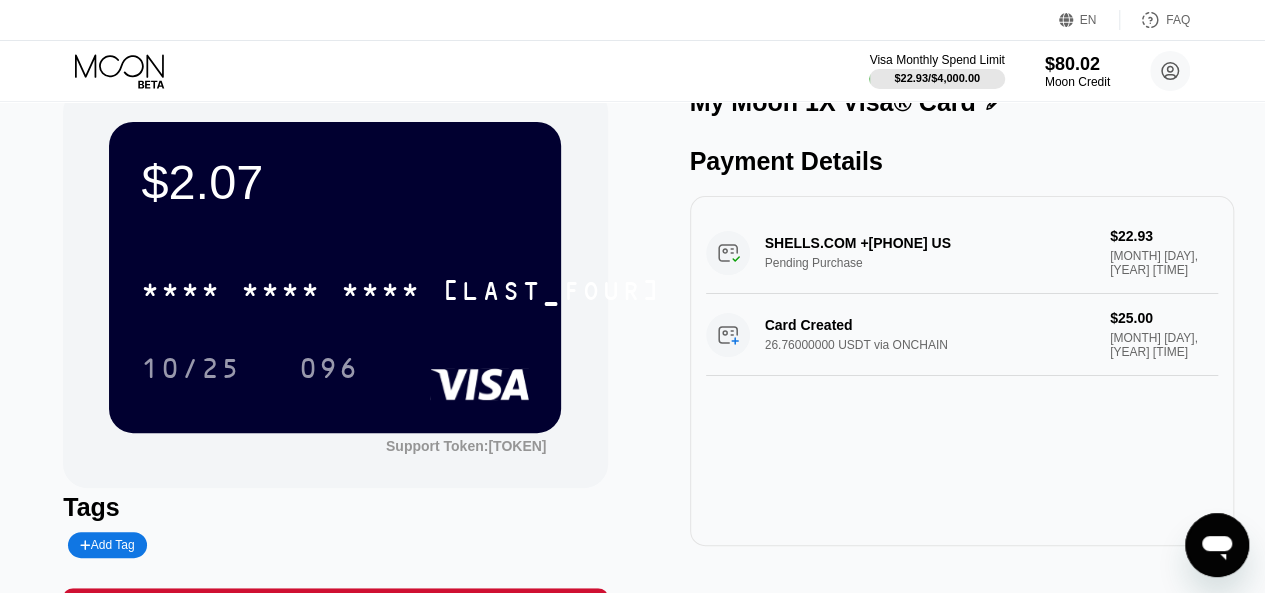 scroll, scrollTop: 0, scrollLeft: 0, axis: both 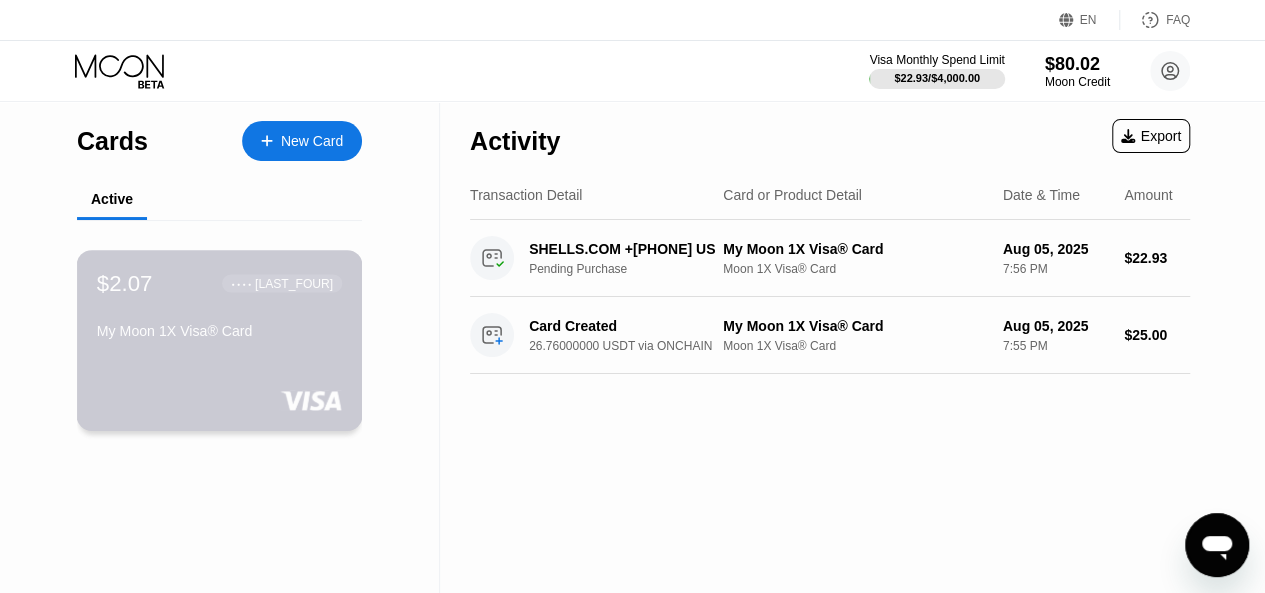 click on "* * * * * * * * * * * * [LAST_FOUR]" at bounding box center (282, 283) 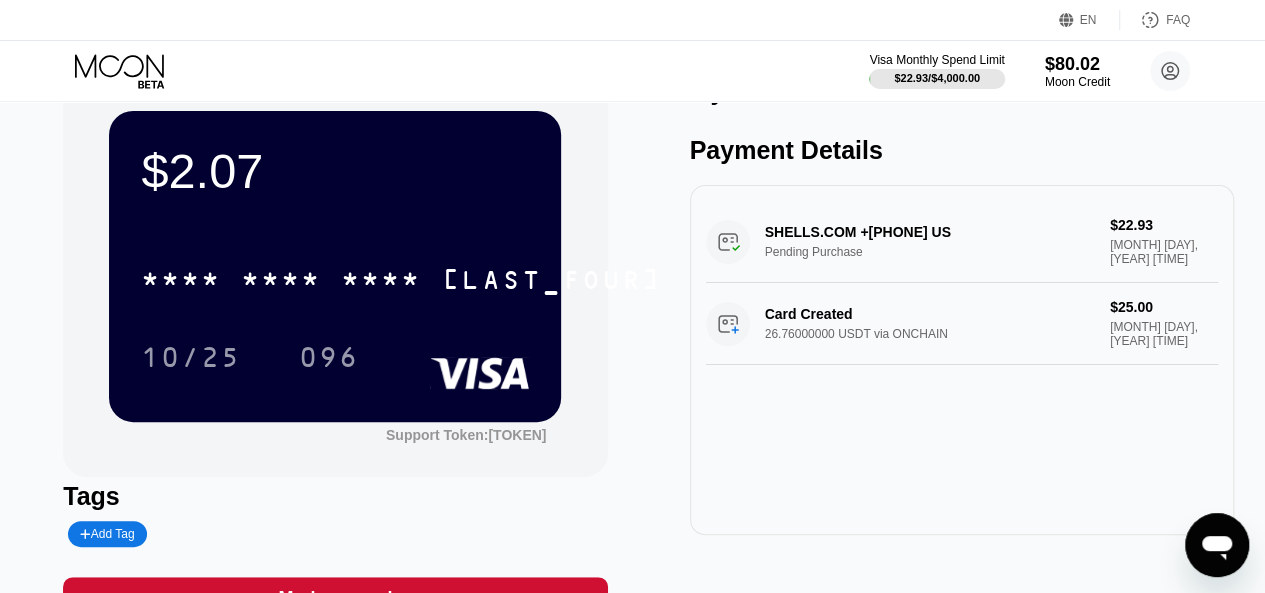 scroll, scrollTop: 0, scrollLeft: 0, axis: both 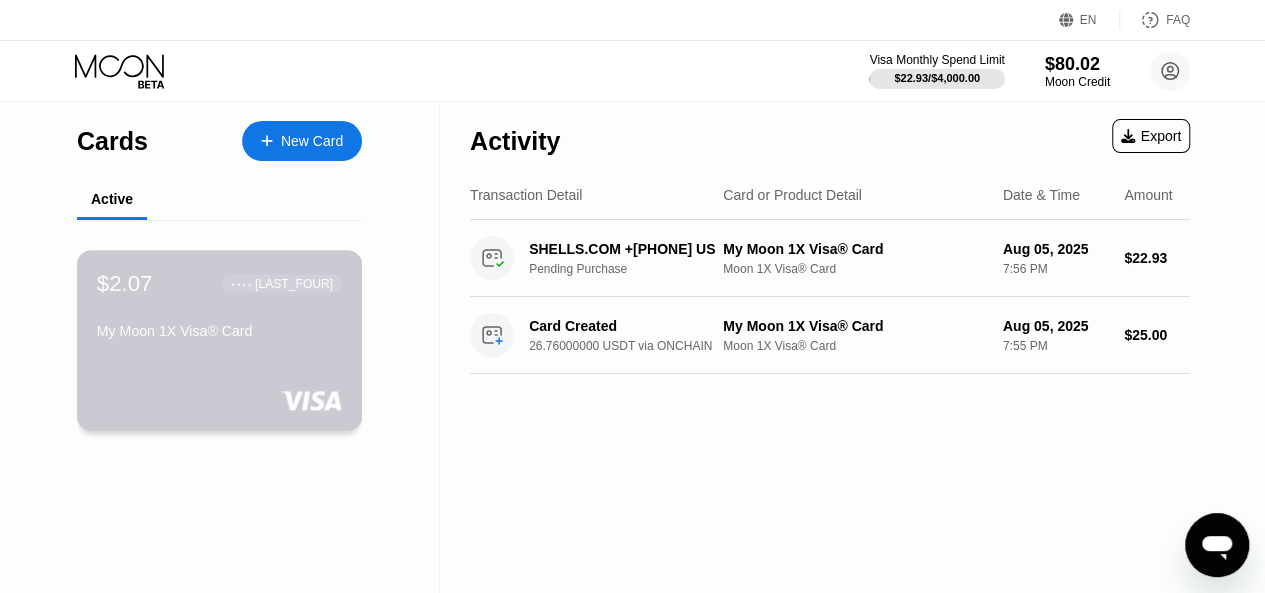 click on "* * * * * * * * * * * * [LAST_FOUR]" at bounding box center (283, 283) 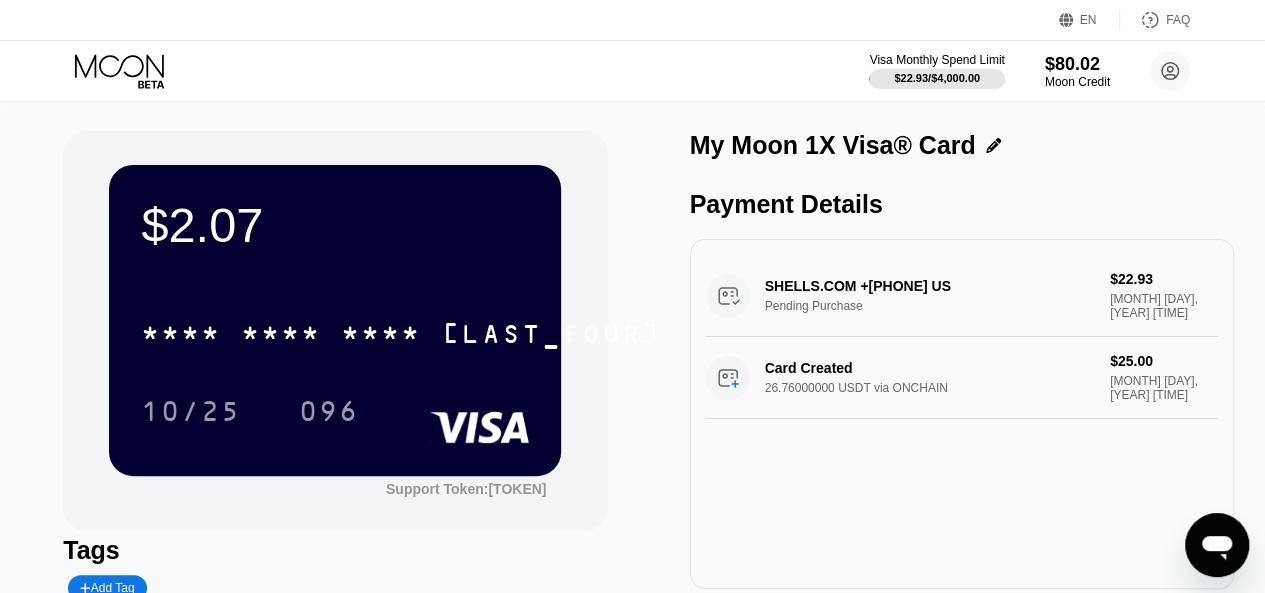 click on "$2.07" at bounding box center [335, 225] 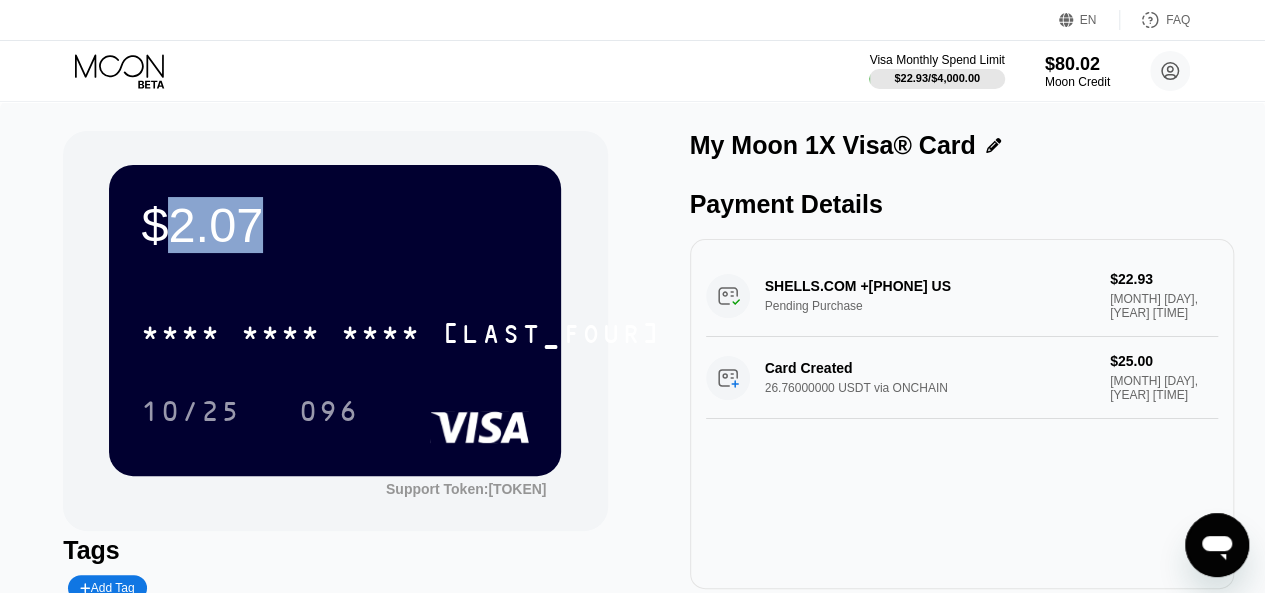 click on "$2.07" at bounding box center (335, 225) 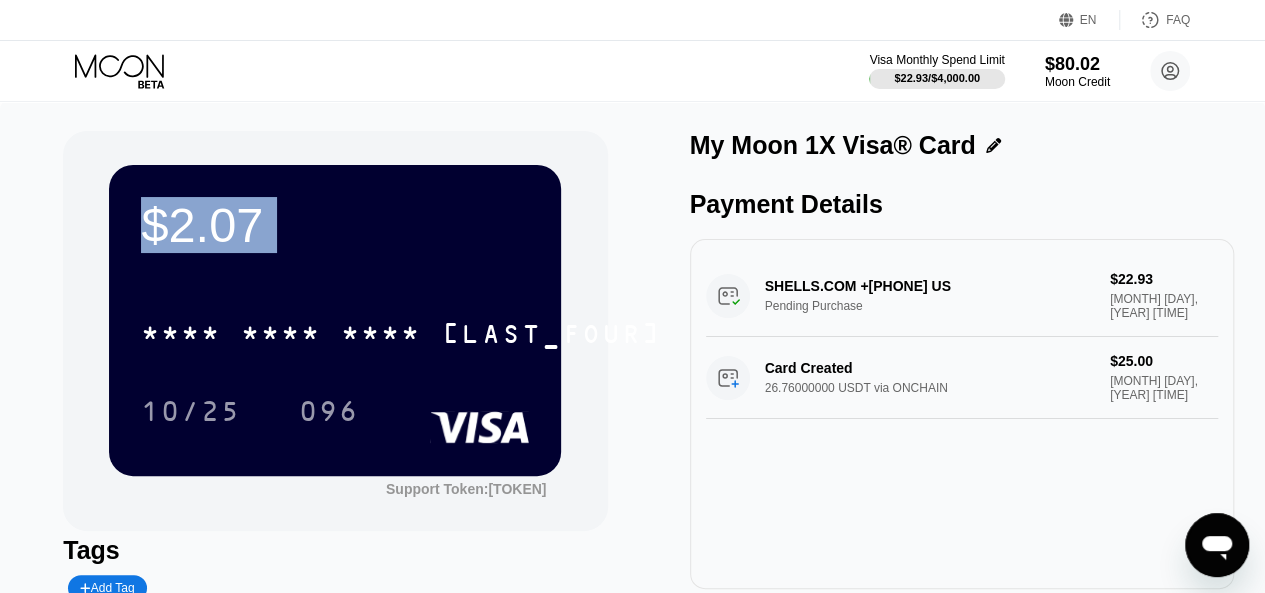 click on "$2.07" at bounding box center (335, 225) 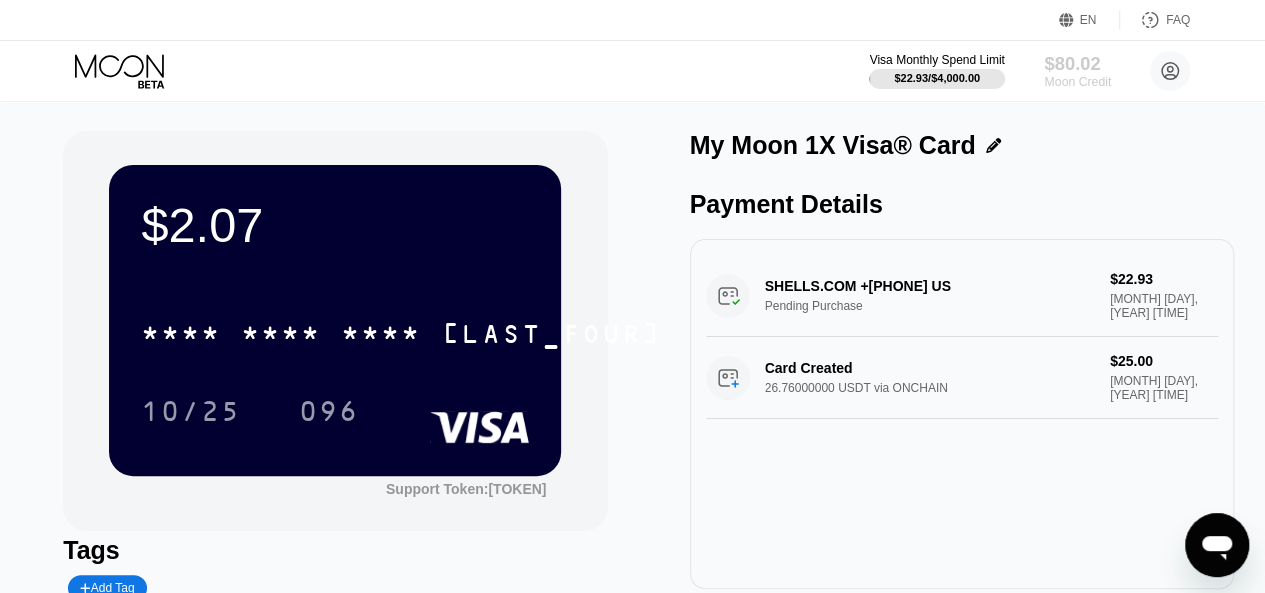 click on "$80.02" at bounding box center [1077, 63] 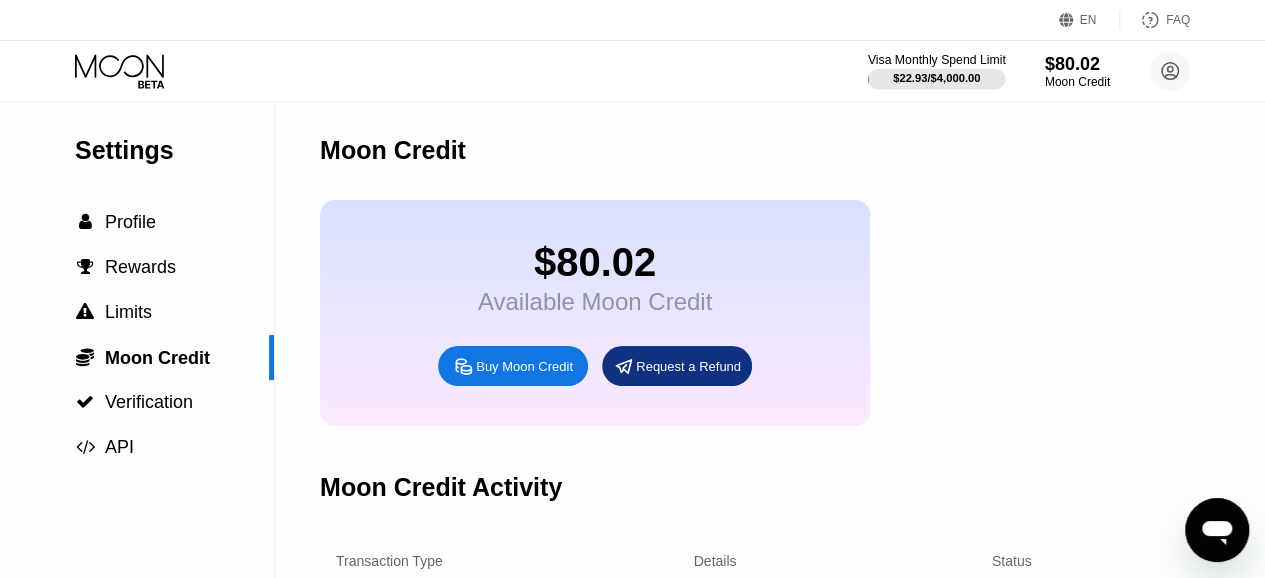 click on "$22.93 / $4,000.00" at bounding box center (936, 78) 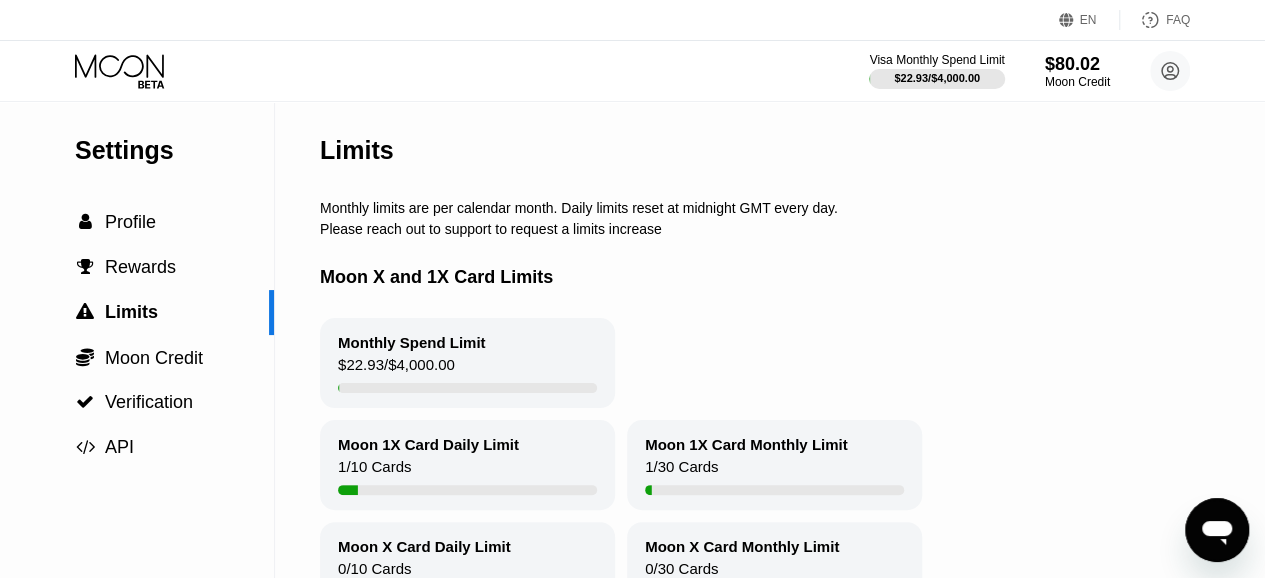 click on "$22.93 / $4,000.00" at bounding box center (396, 369) 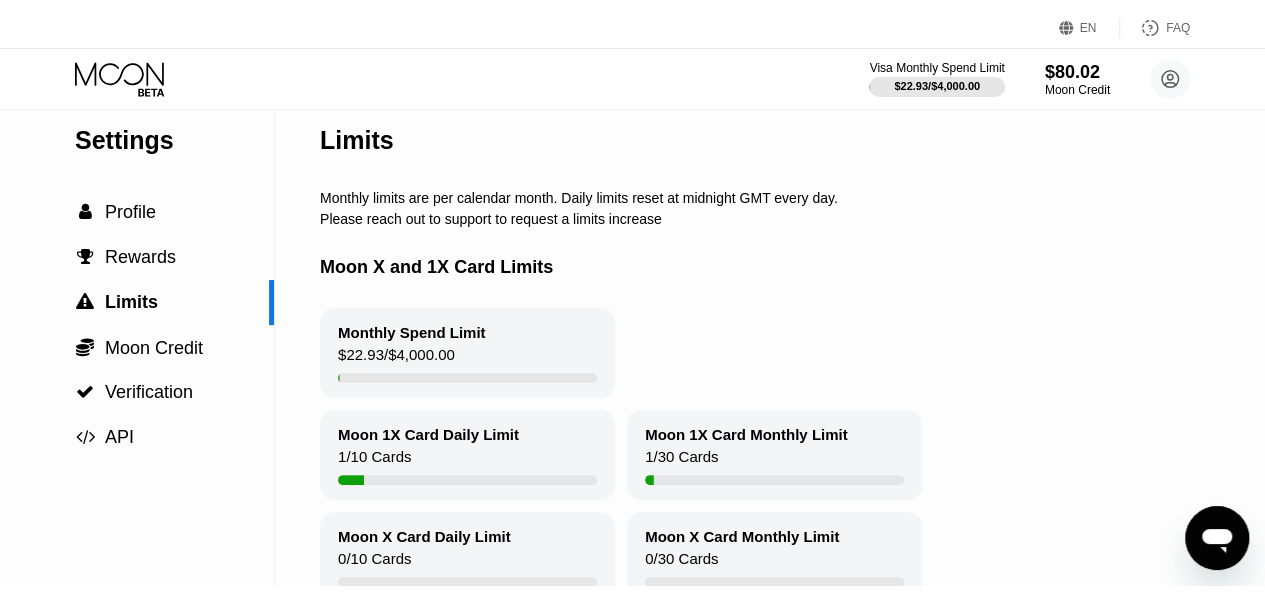 scroll, scrollTop: 0, scrollLeft: 0, axis: both 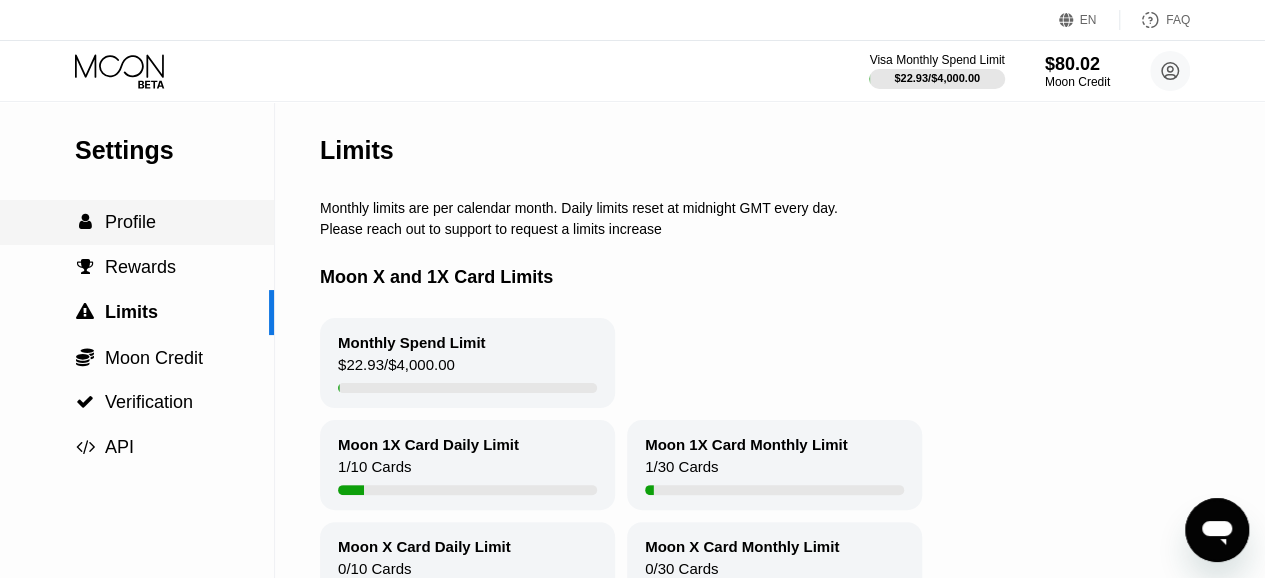 click on "Profile" at bounding box center (130, 222) 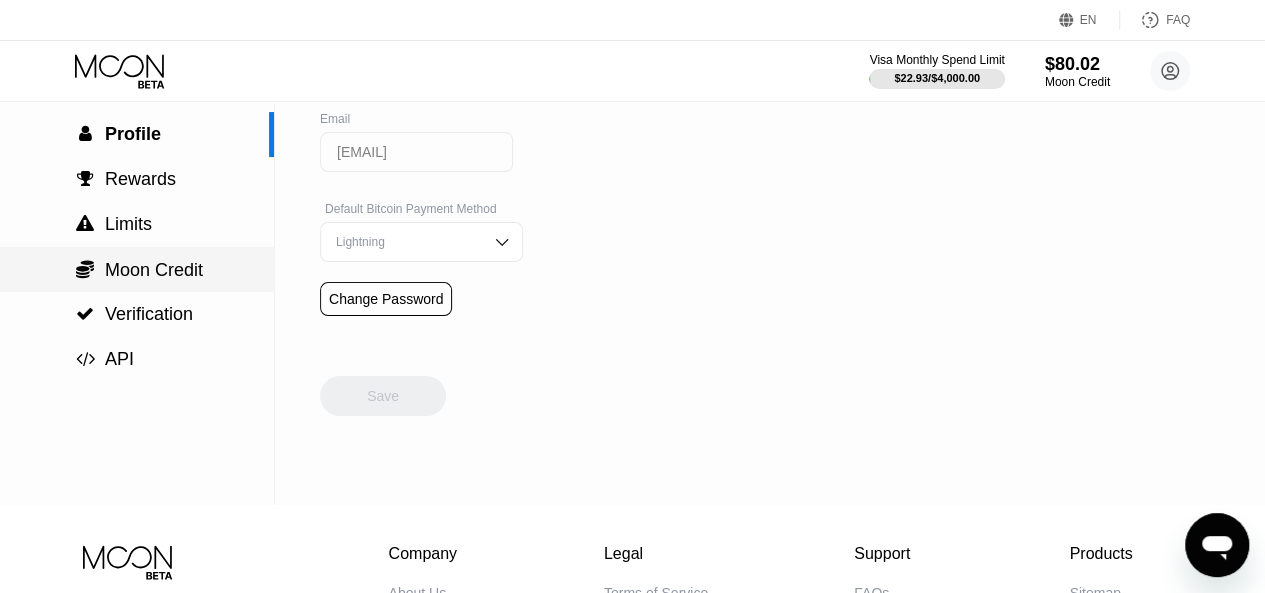 scroll, scrollTop: 87, scrollLeft: 0, axis: vertical 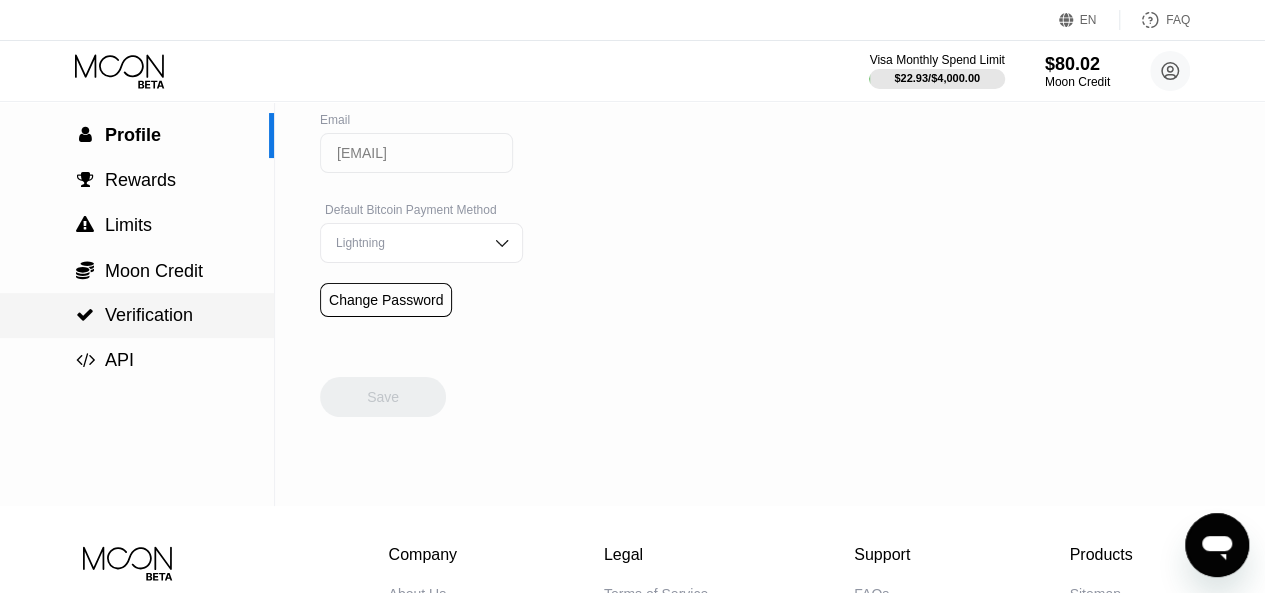 click on "Verification" at bounding box center [149, 315] 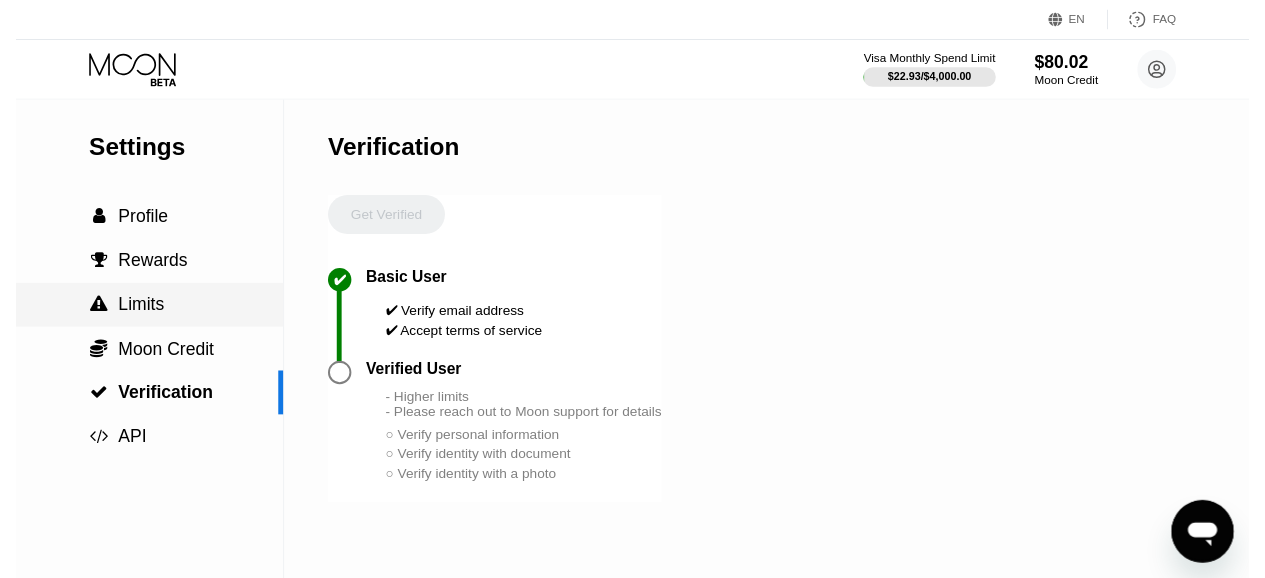 scroll, scrollTop: 0, scrollLeft: 0, axis: both 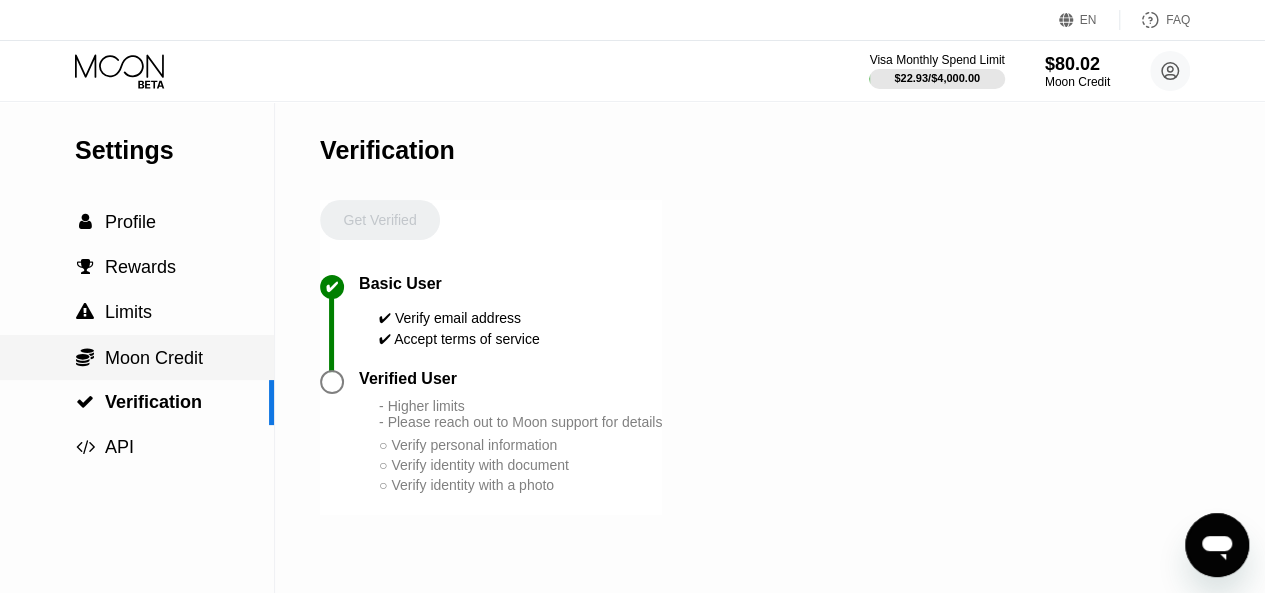 click on "Moon Credit" at bounding box center [154, 358] 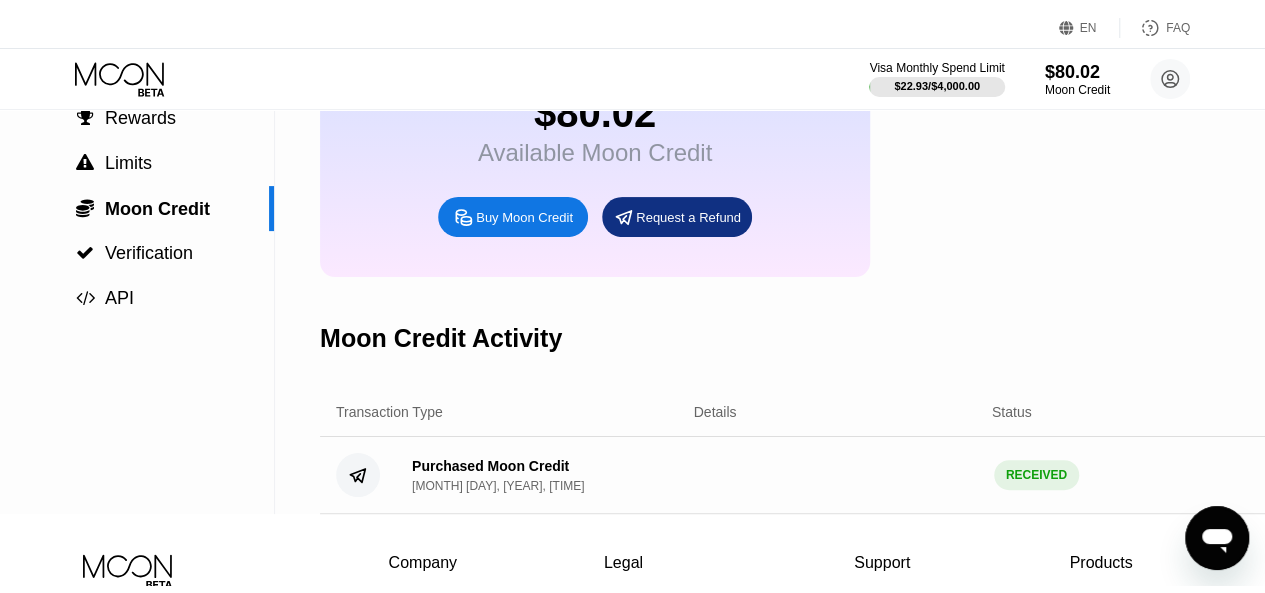 scroll, scrollTop: 0, scrollLeft: 0, axis: both 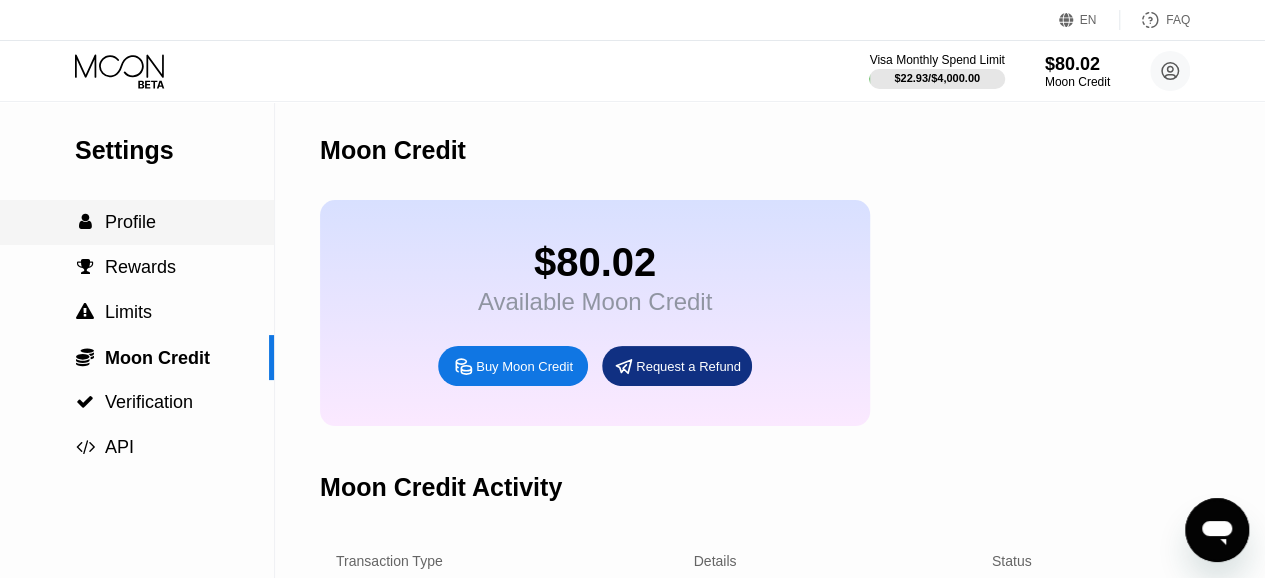 click on "Profile" at bounding box center (130, 222) 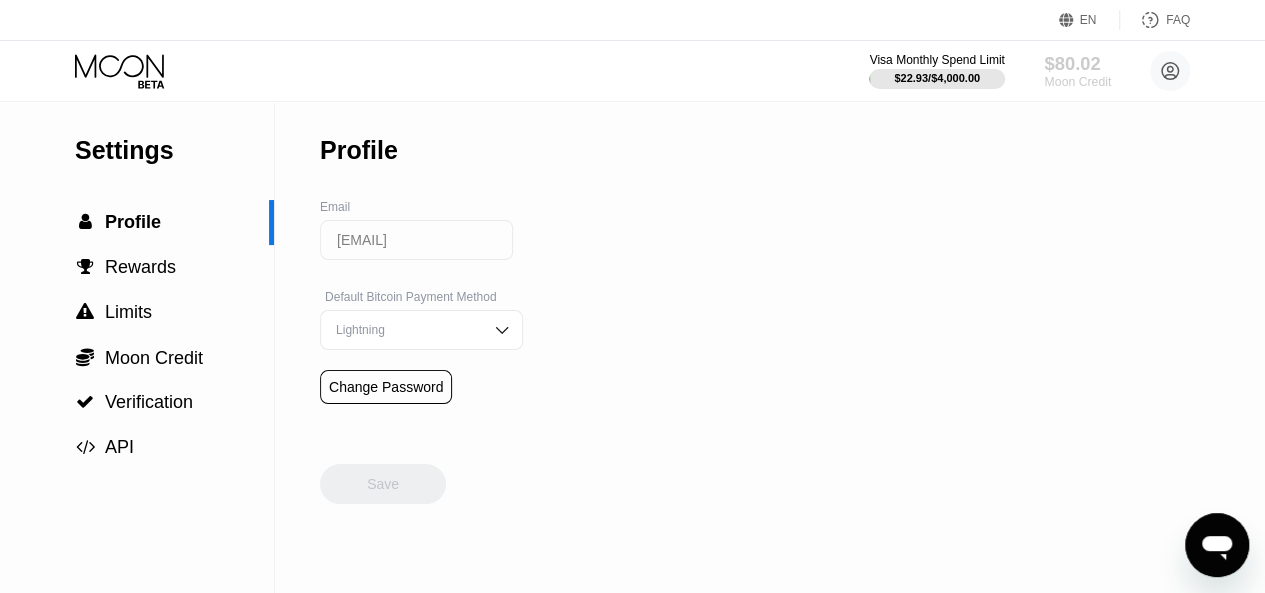 click on "Moon Credit" at bounding box center [1077, 82] 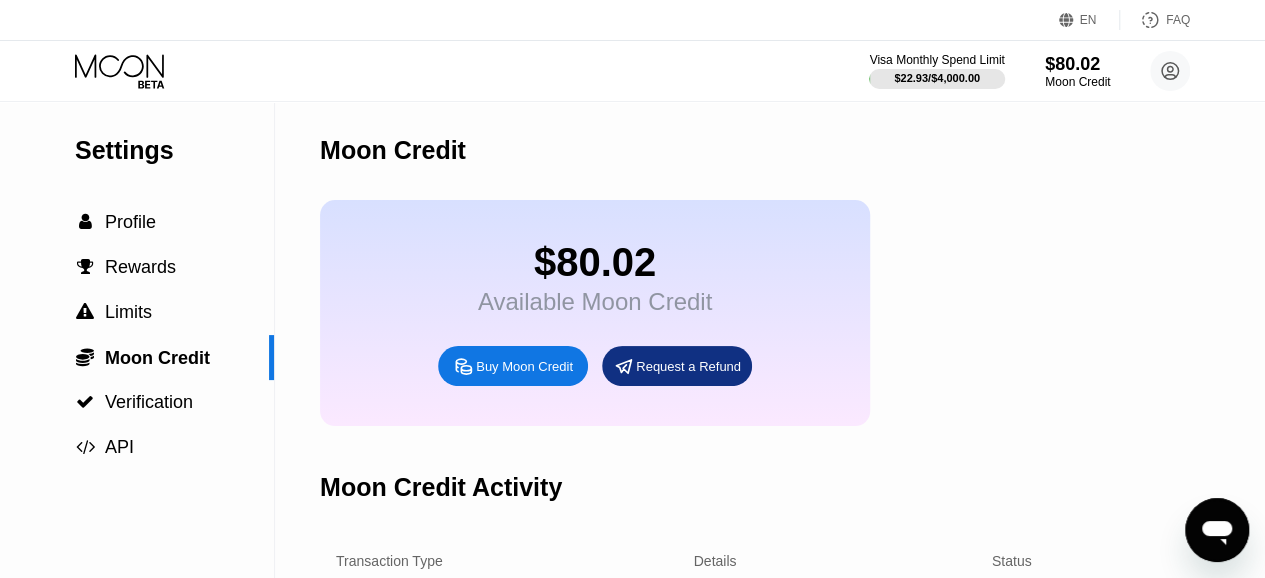 click on "$80.02" at bounding box center (595, 262) 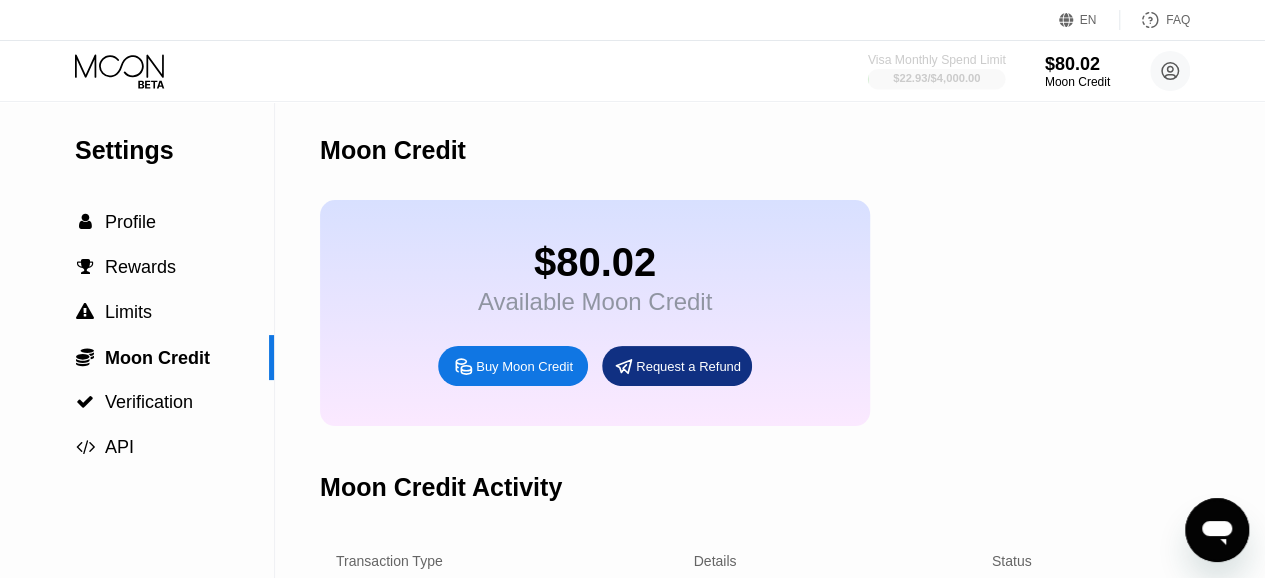 click on "Visa Monthly Spend Limit" at bounding box center (937, 60) 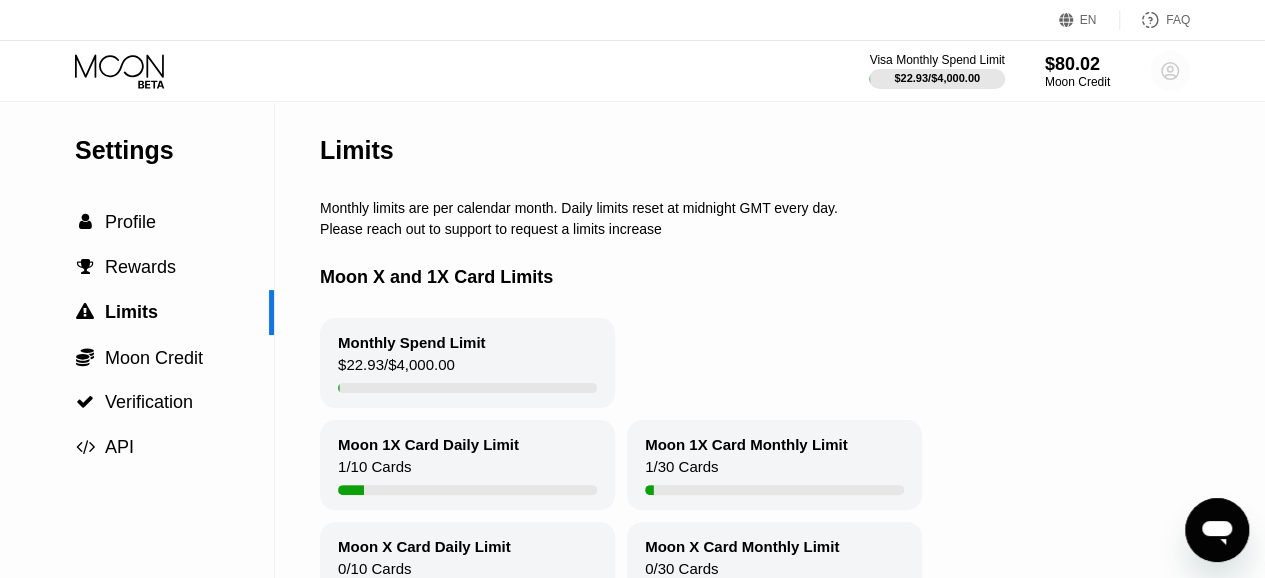 click 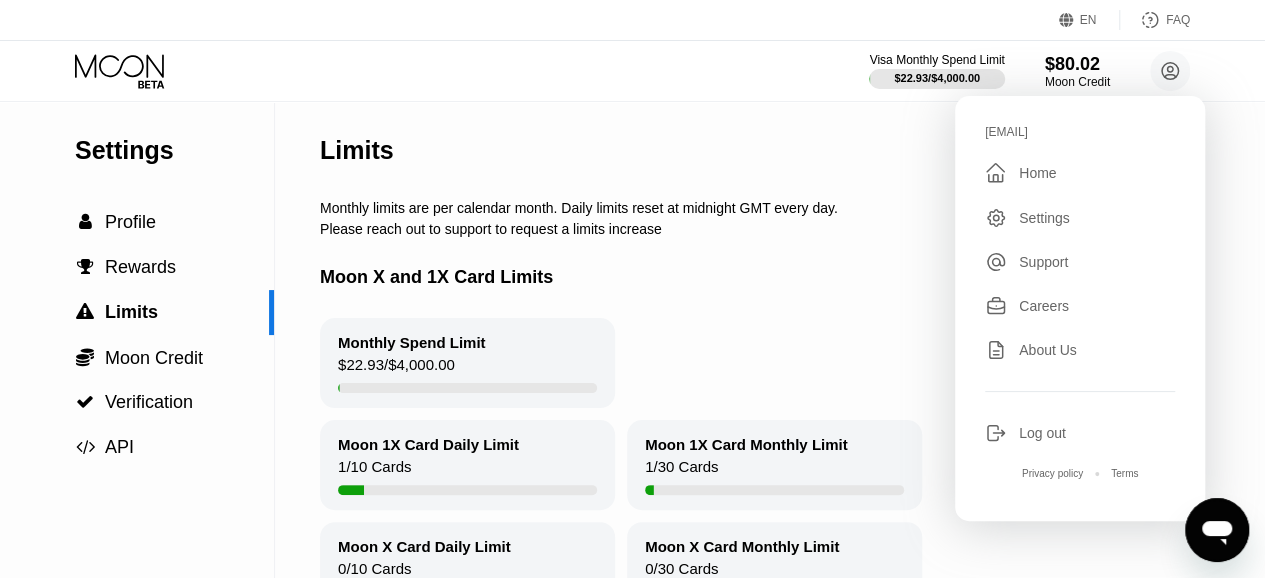 click on "Home" at bounding box center [1037, 173] 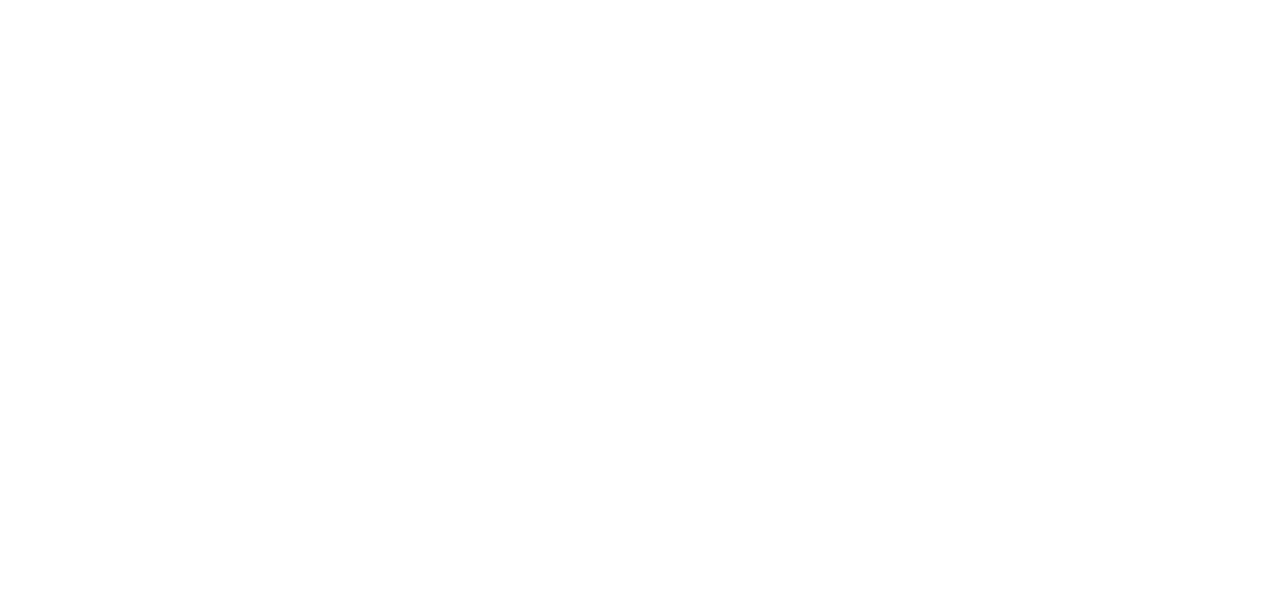 scroll, scrollTop: 0, scrollLeft: 0, axis: both 